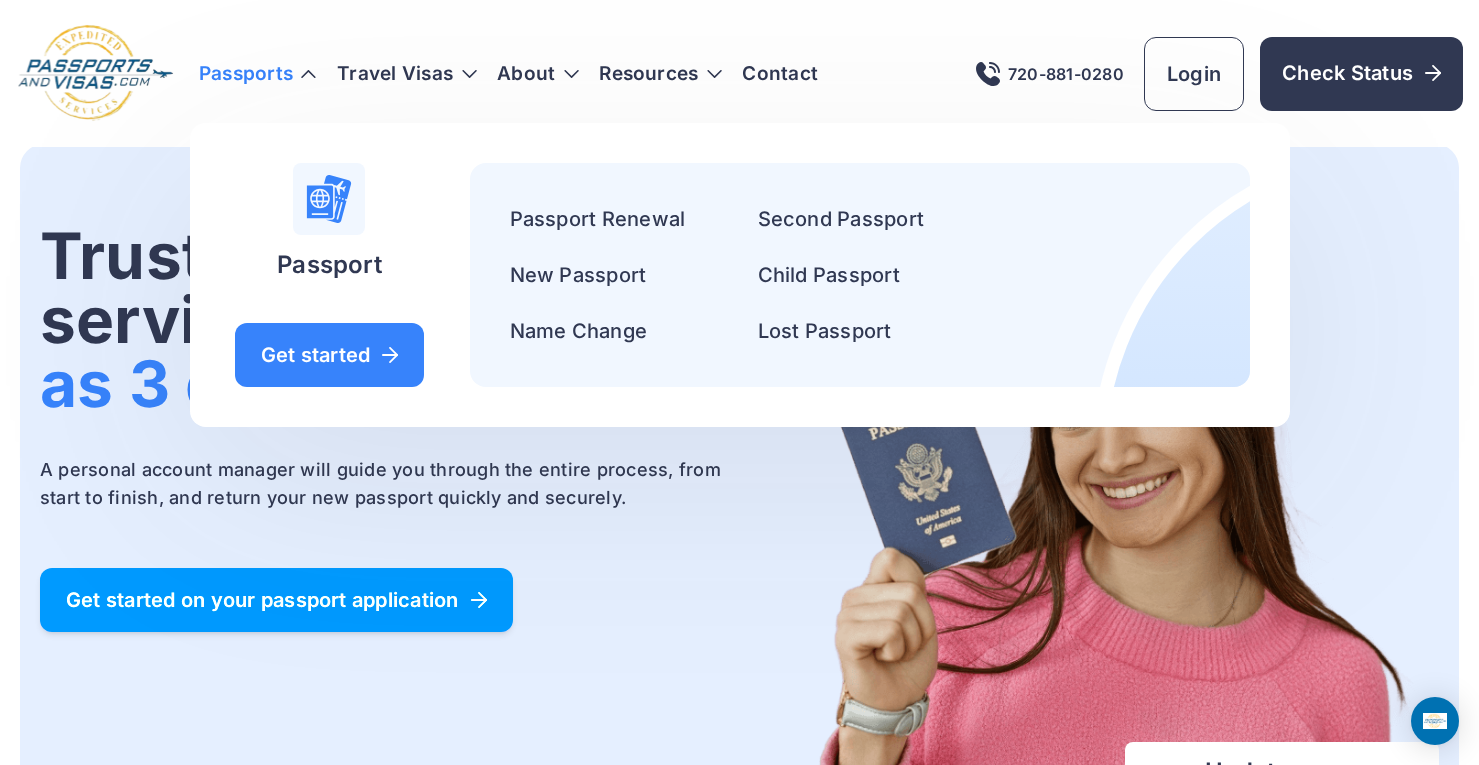 scroll, scrollTop: 0, scrollLeft: 0, axis: both 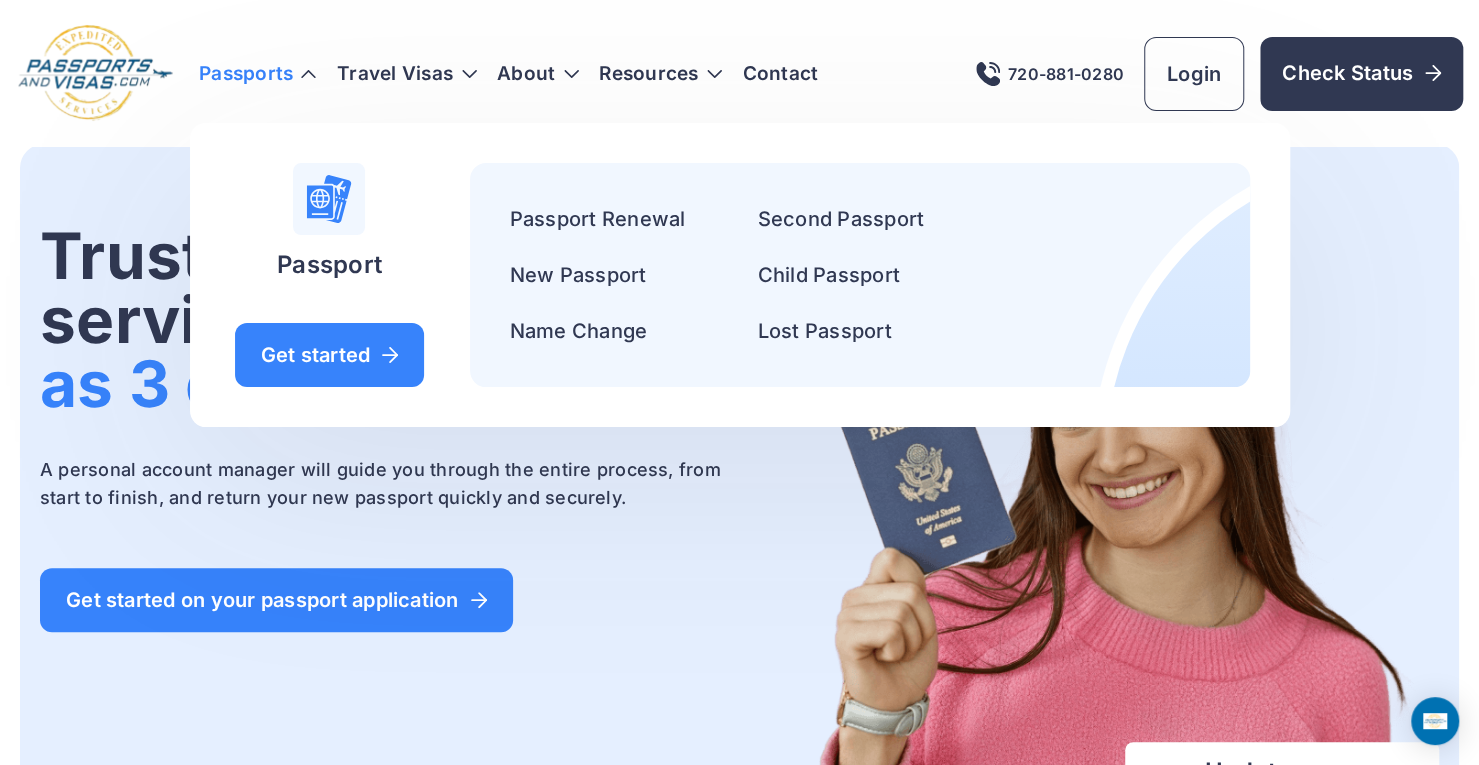 click on "Trusted passport
services in as fast
as 3 days.
A personal account manager will guide you through the entire
process, from start to finish, and return your new passport
quickly and securely.
Get started on your passport application" at bounding box center [388, 573] 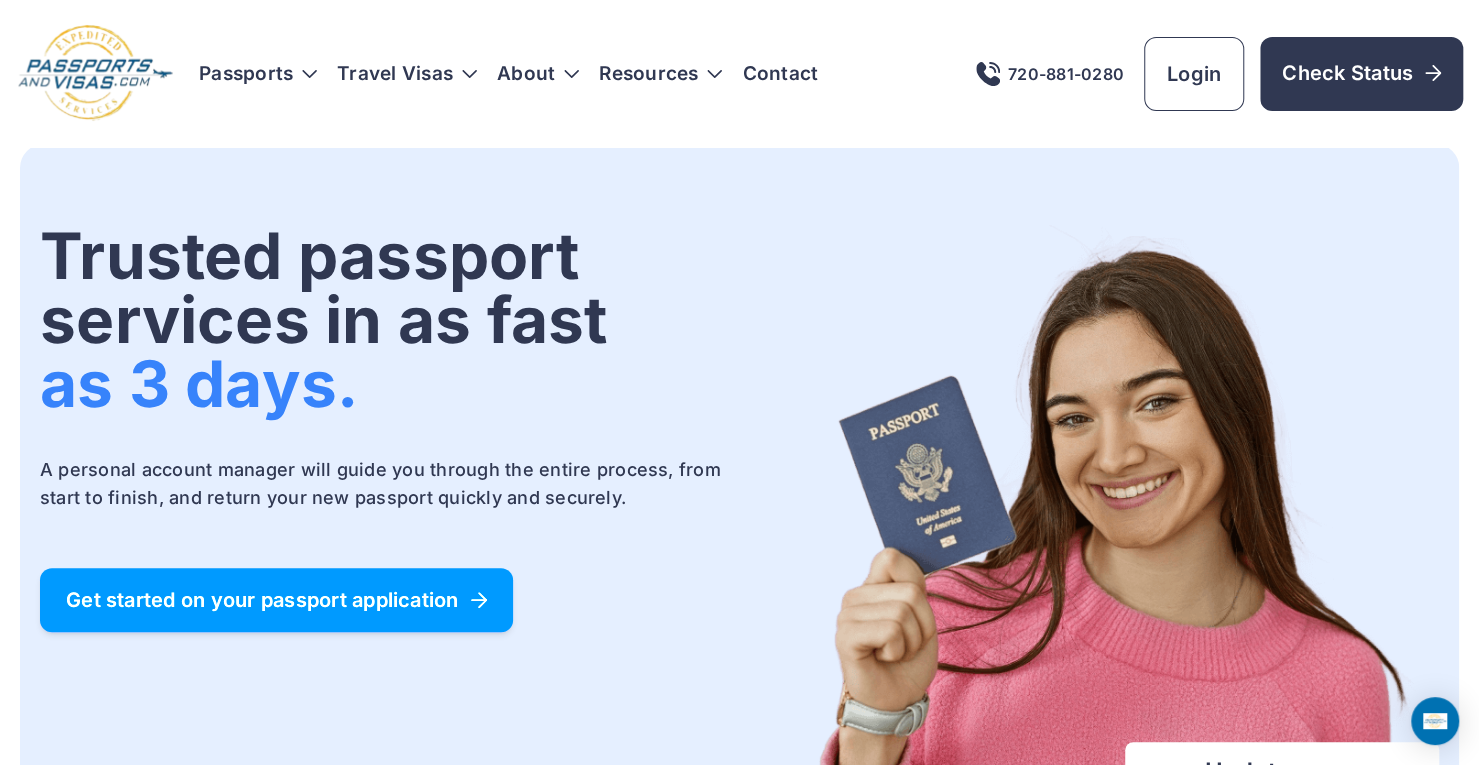 click on "Get started on your passport application" at bounding box center [276, 600] 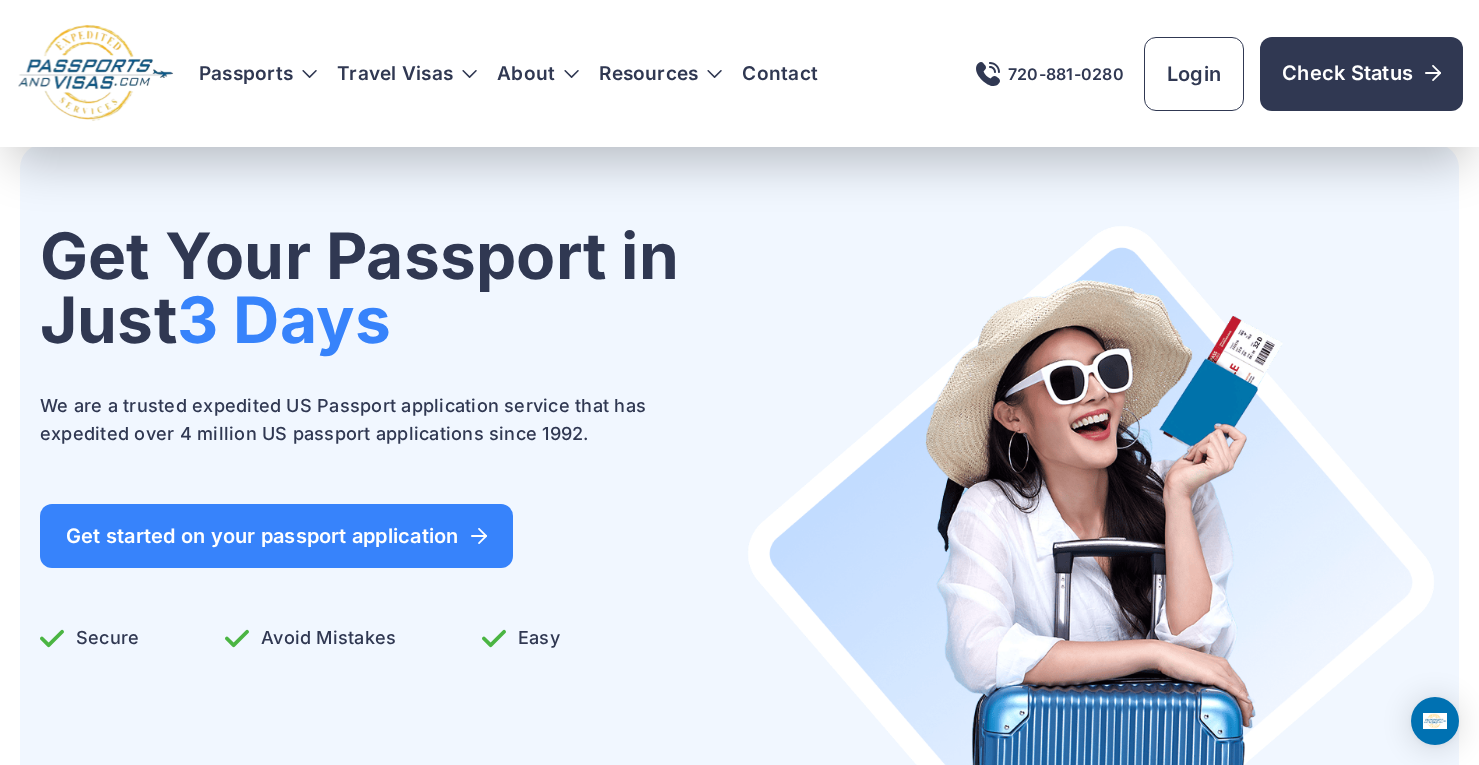 scroll, scrollTop: 524, scrollLeft: 0, axis: vertical 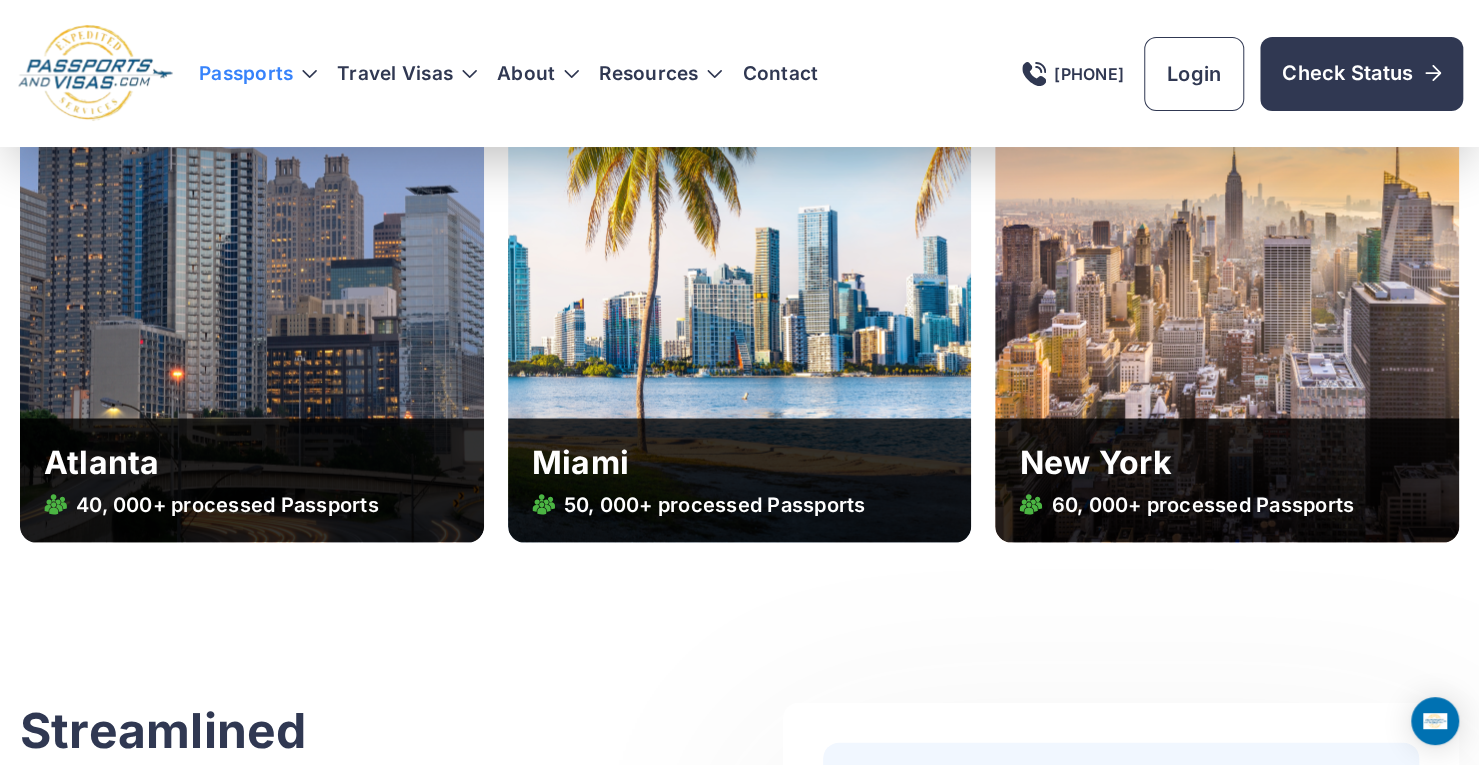 click on "Passports" at bounding box center (258, 74) 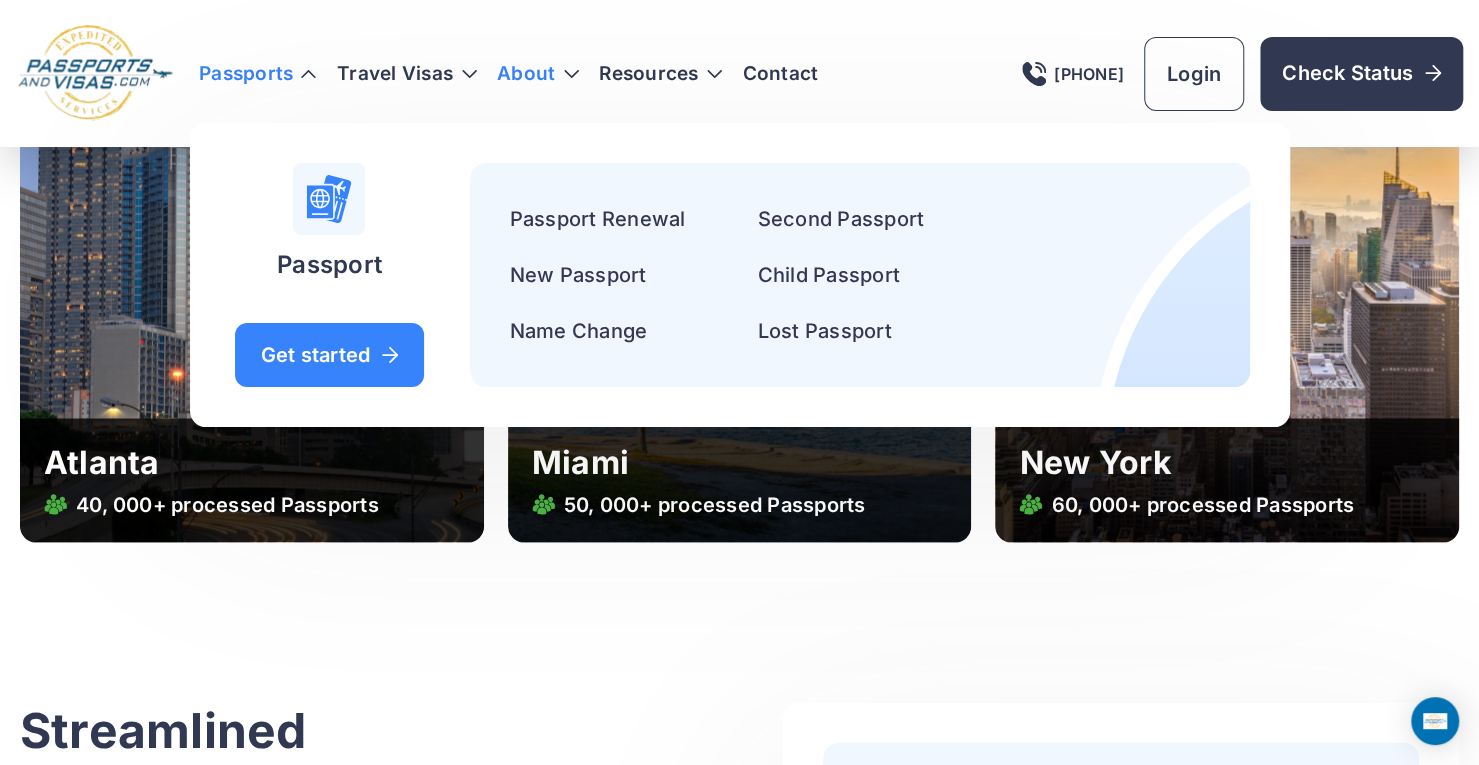click on "About" at bounding box center (526, 74) 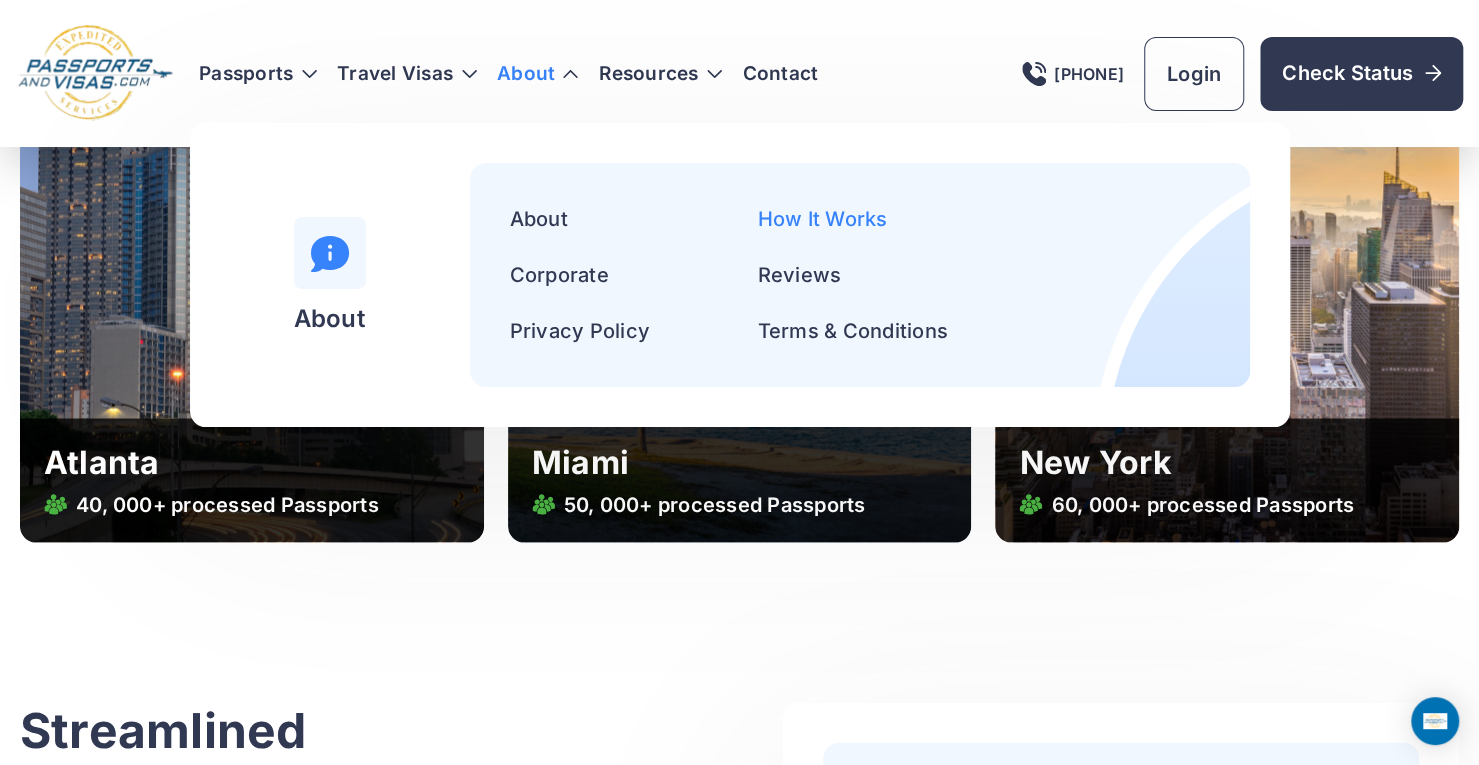 click on "How It Works" at bounding box center (823, 219) 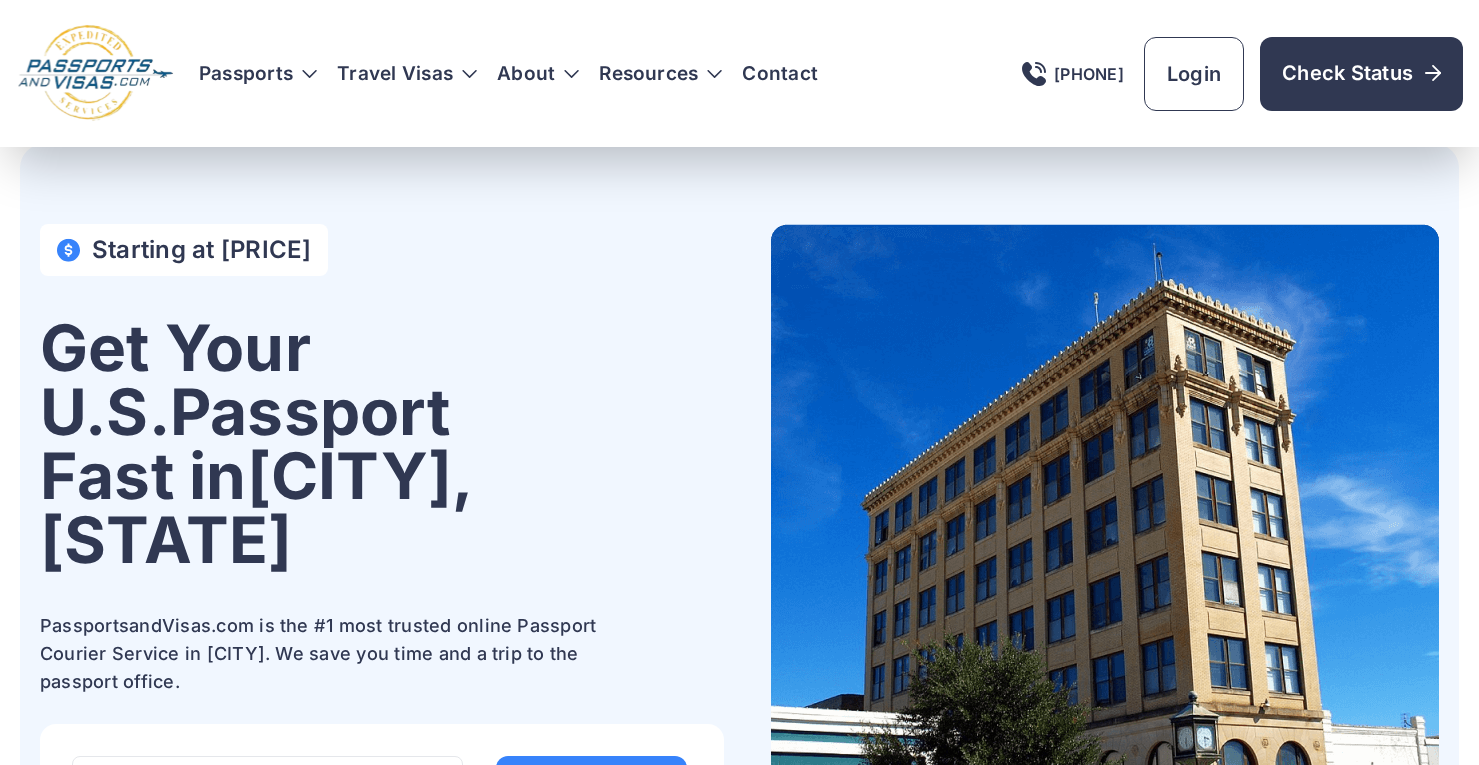 scroll, scrollTop: 209, scrollLeft: 0, axis: vertical 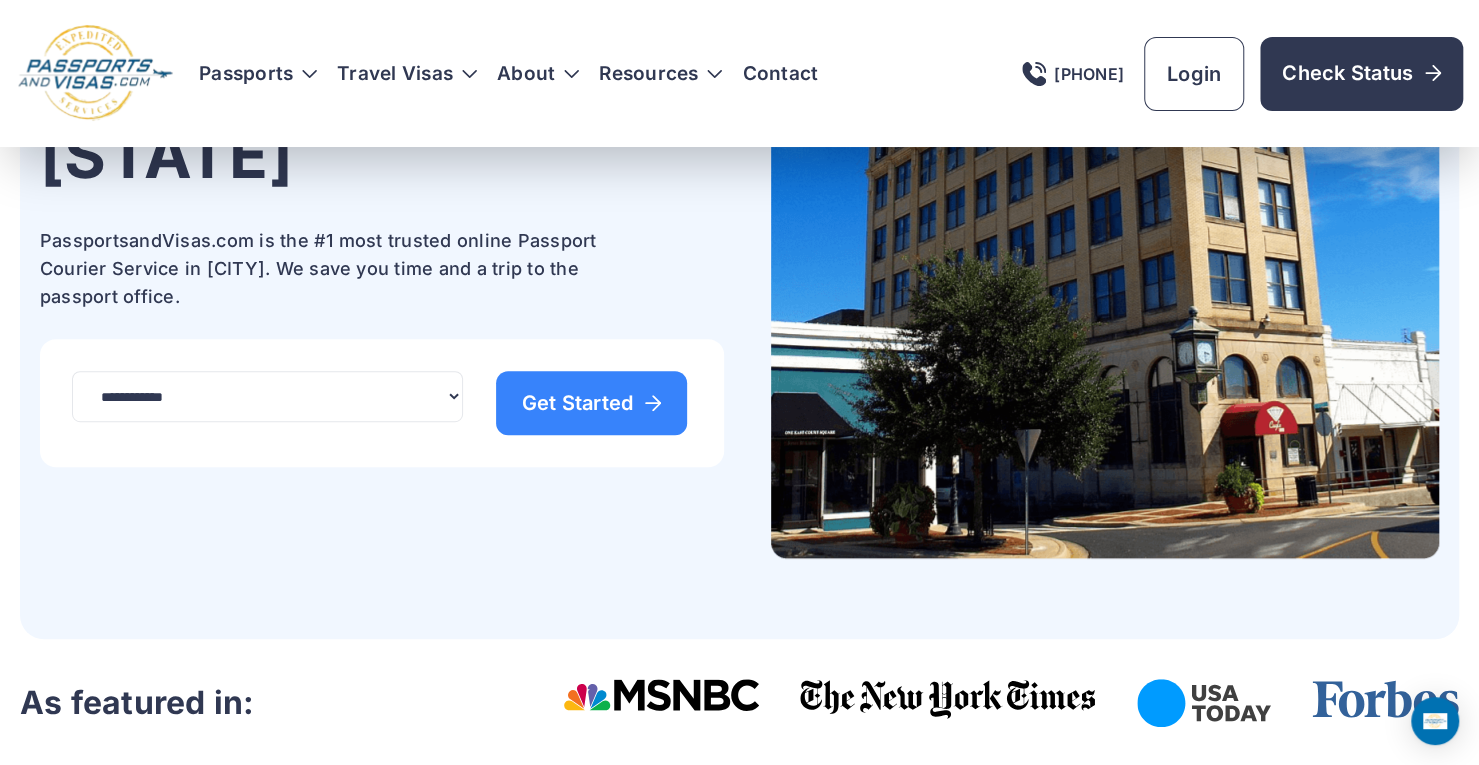 drag, startPoint x: 556, startPoint y: 313, endPoint x: 534, endPoint y: 313, distance: 22 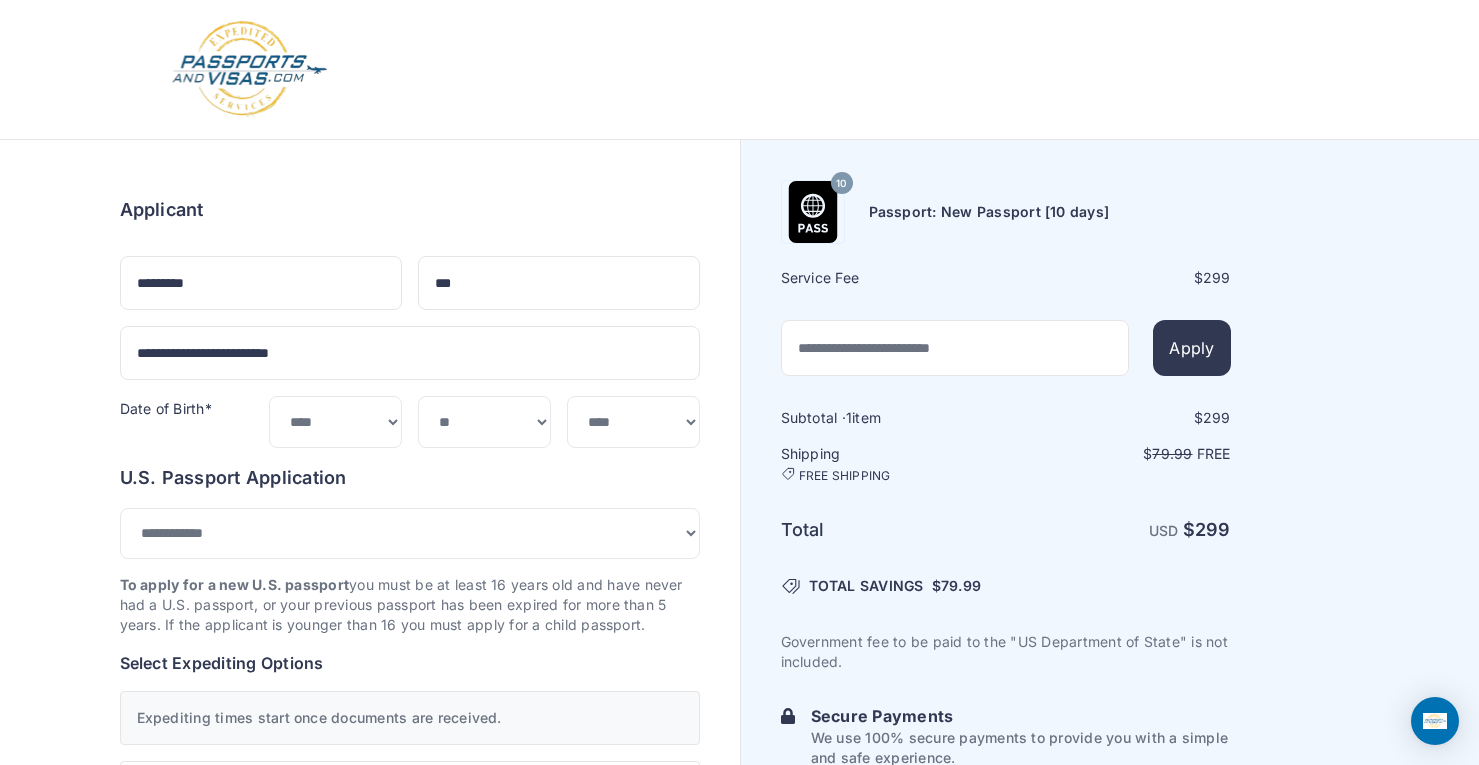 scroll, scrollTop: 0, scrollLeft: 0, axis: both 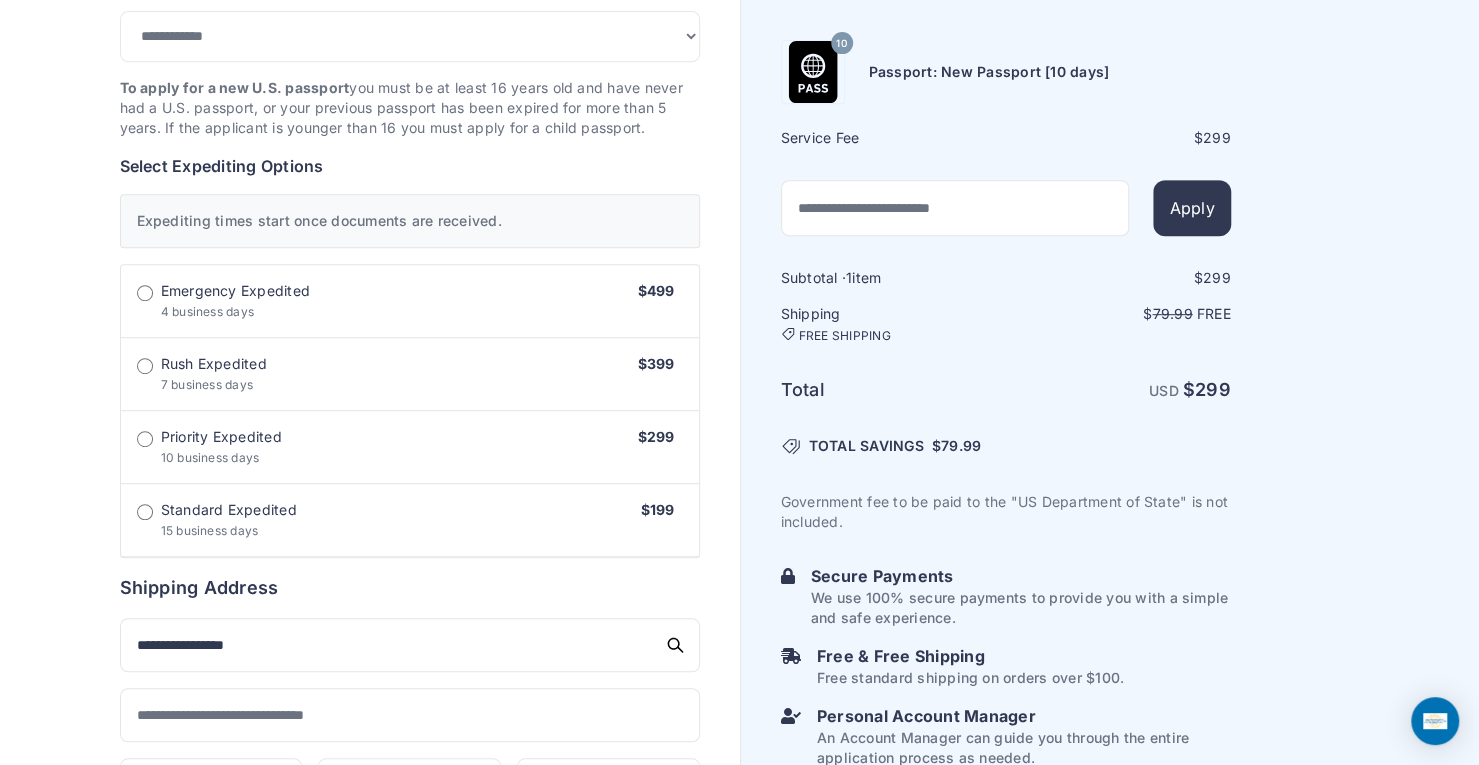 click on "Emergency Expedited
4 business days
$499" at bounding box center (410, 301) 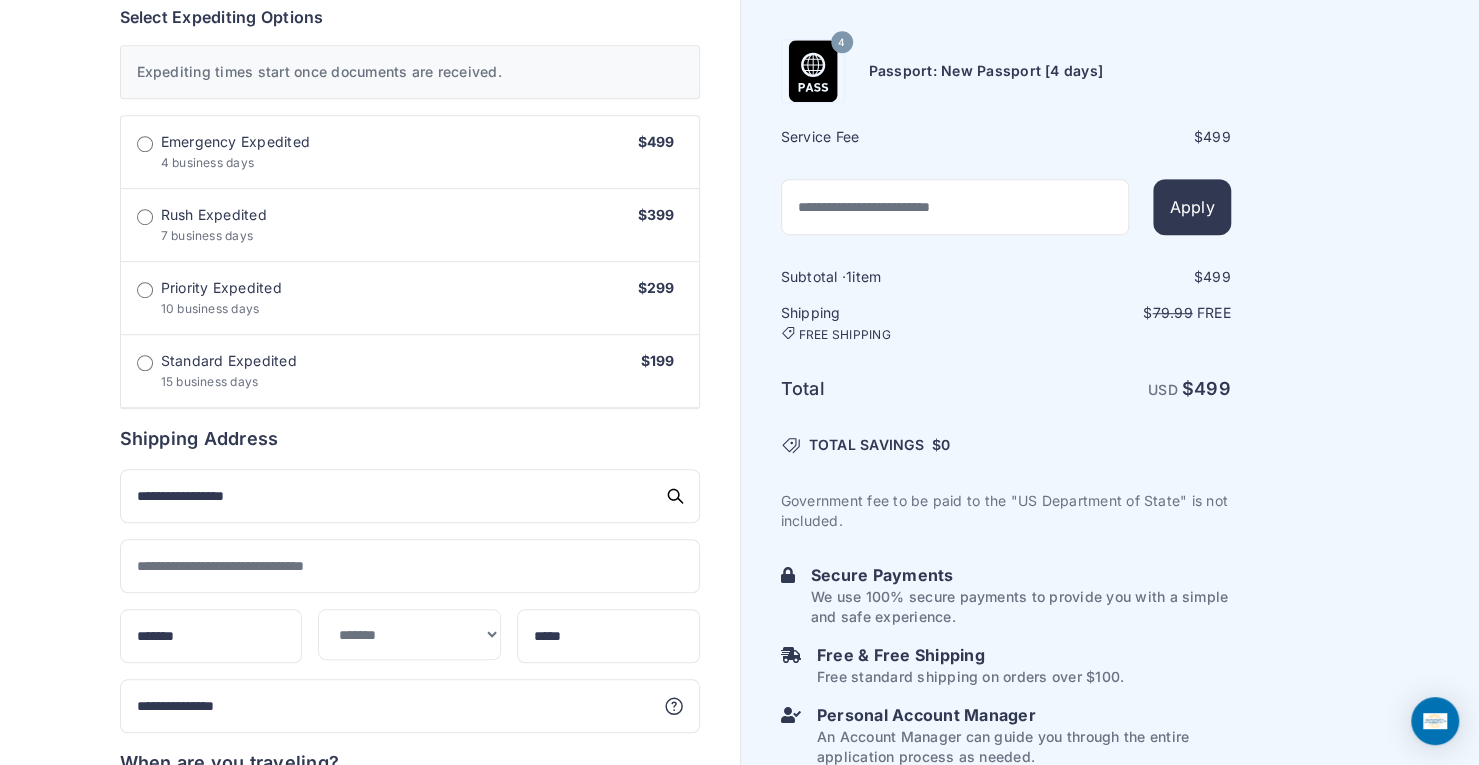 scroll, scrollTop: 647, scrollLeft: 0, axis: vertical 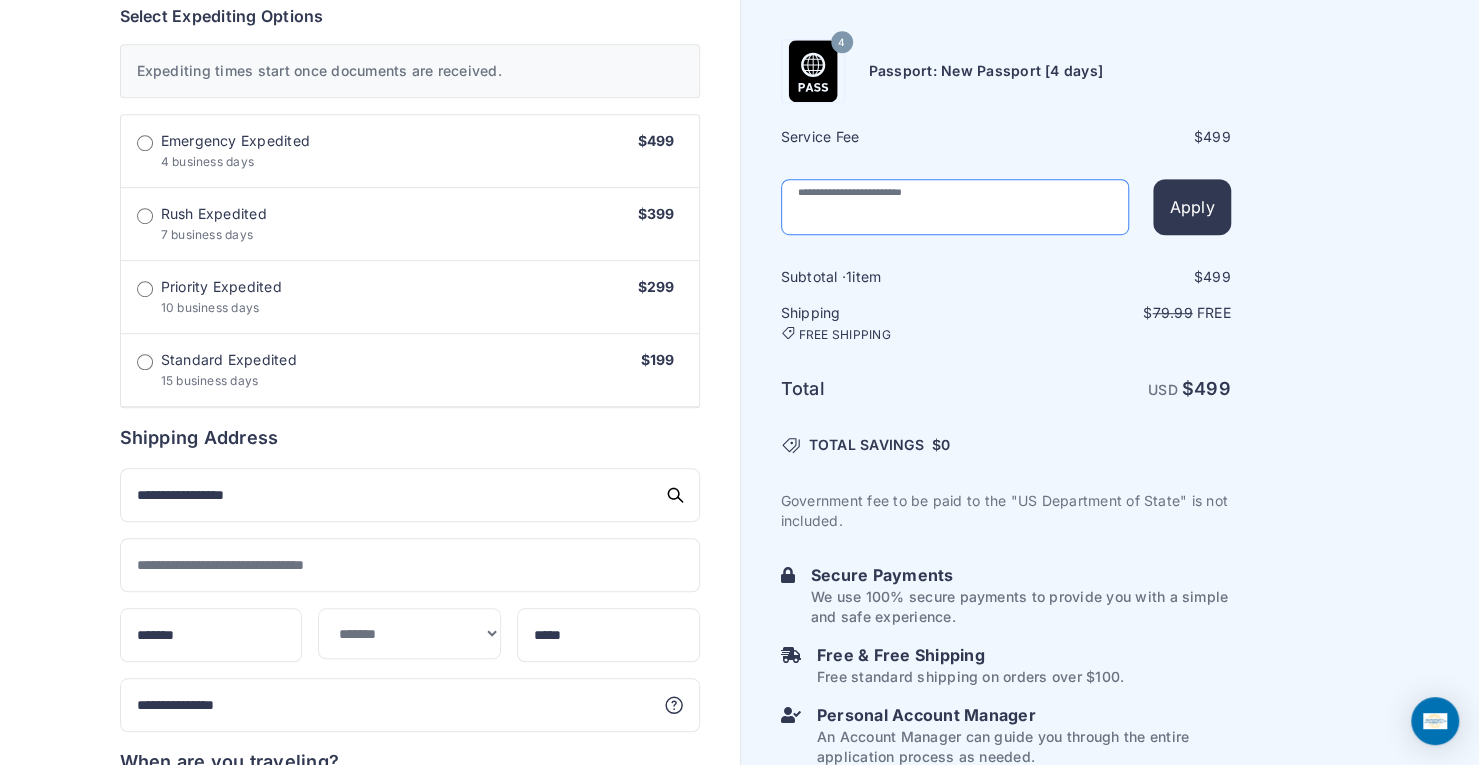 click at bounding box center (955, 208) 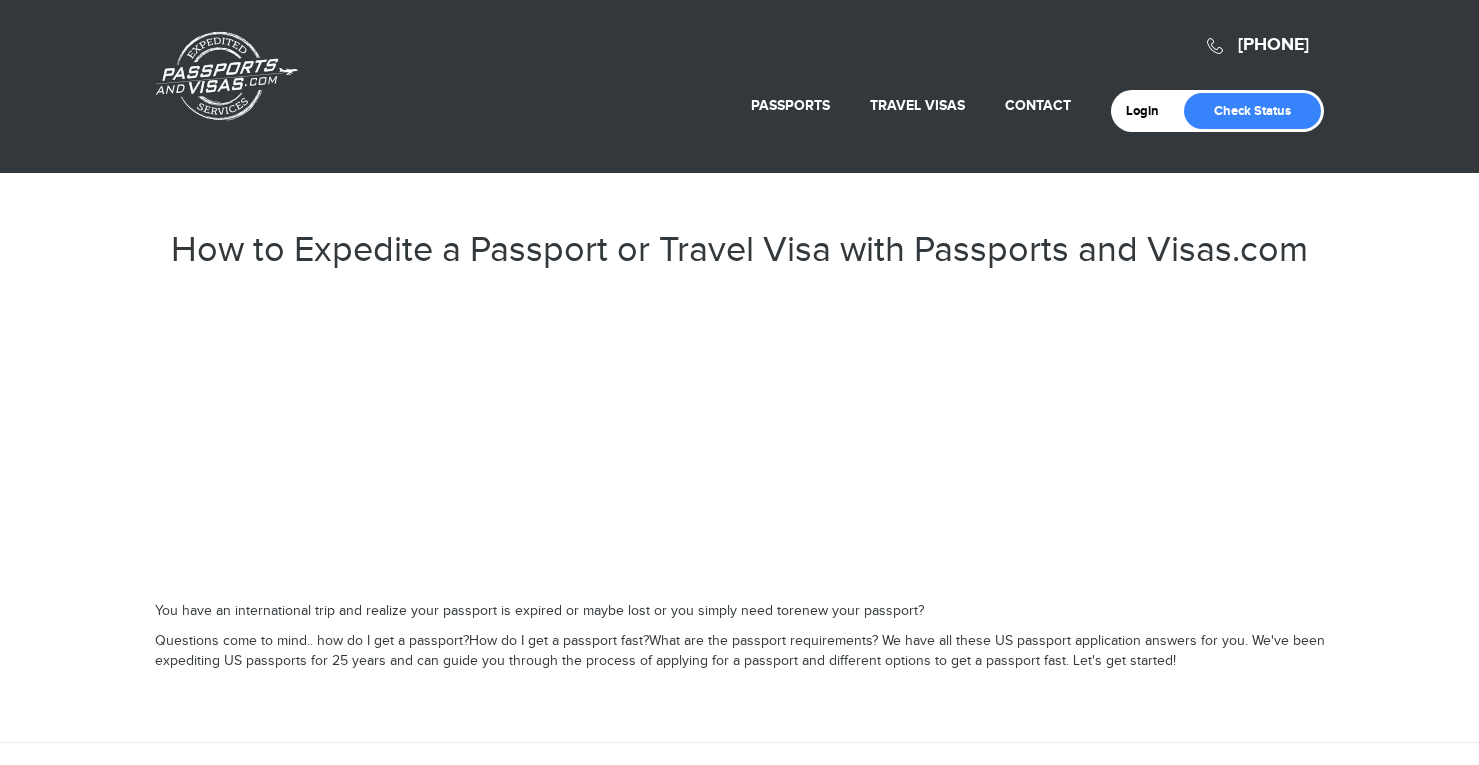 scroll, scrollTop: 0, scrollLeft: 0, axis: both 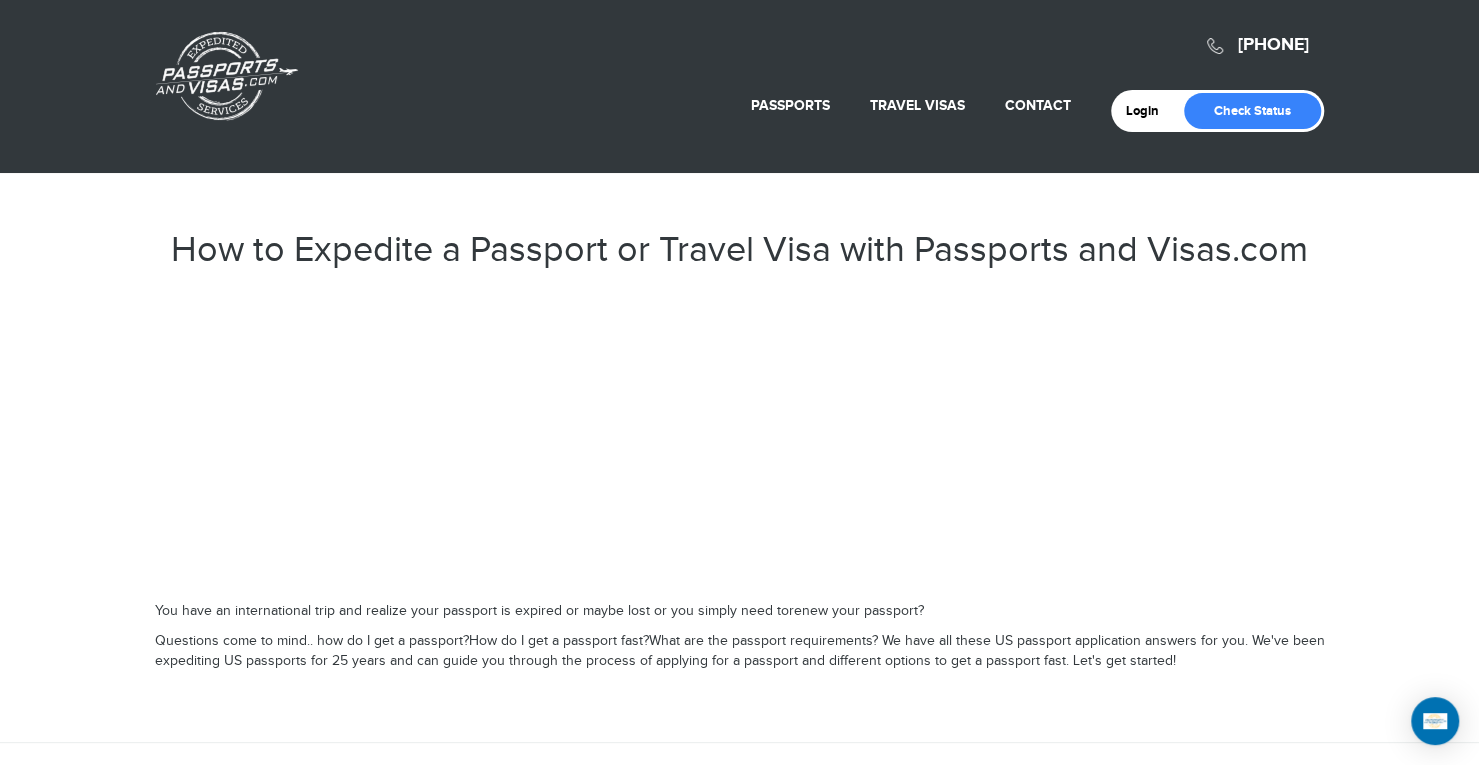 click on "Passports & Visas.com" at bounding box center [227, 76] 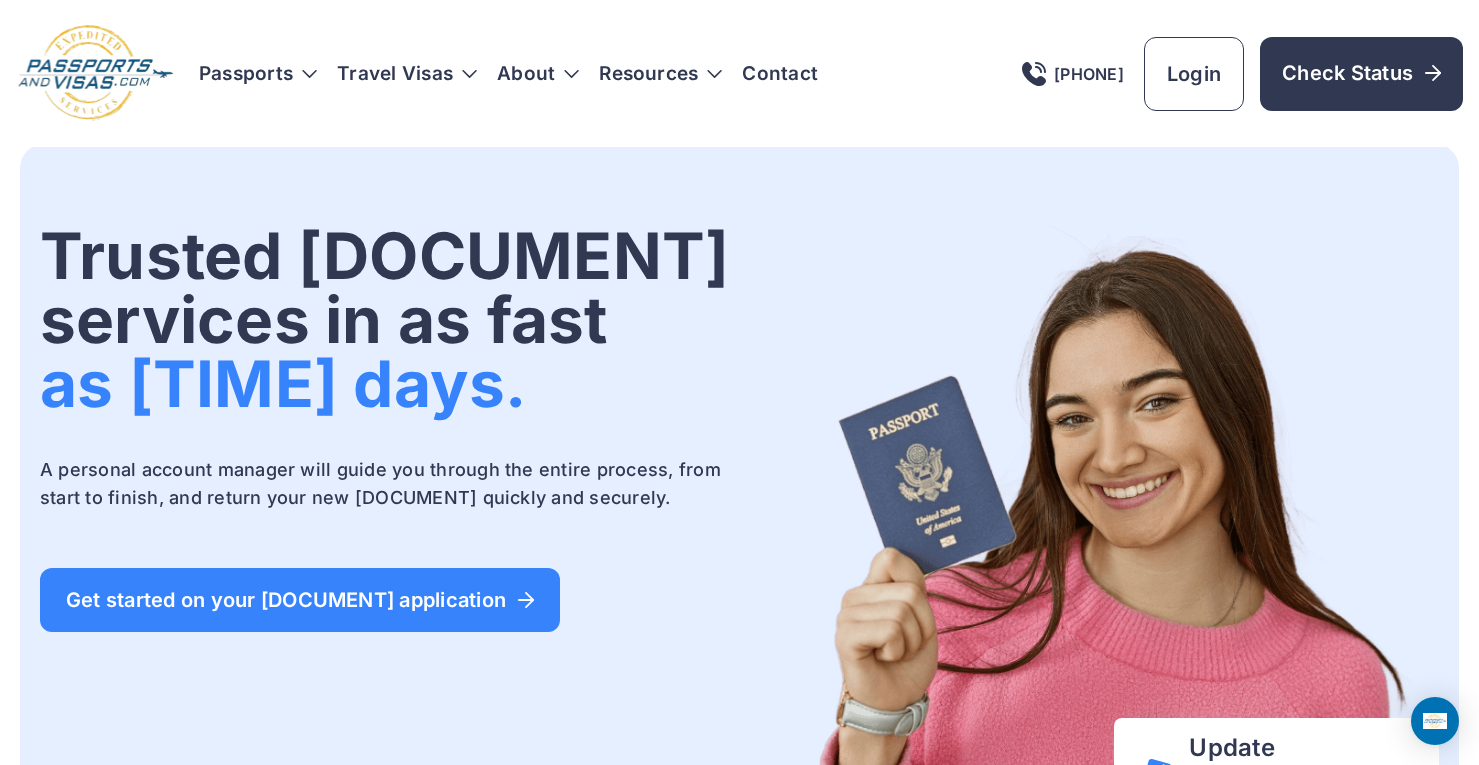 scroll, scrollTop: 0, scrollLeft: 0, axis: both 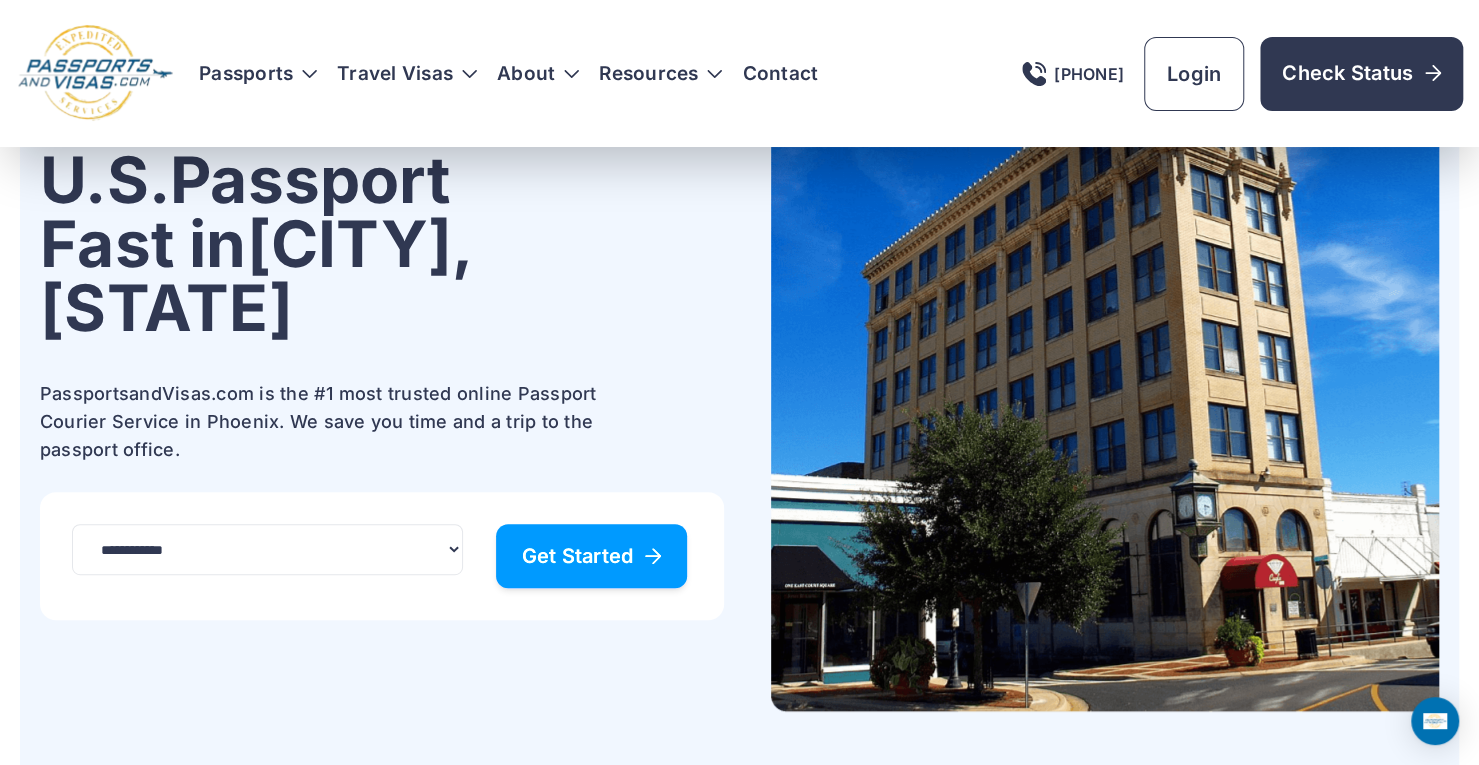 click on "Get Started" at bounding box center [592, 556] 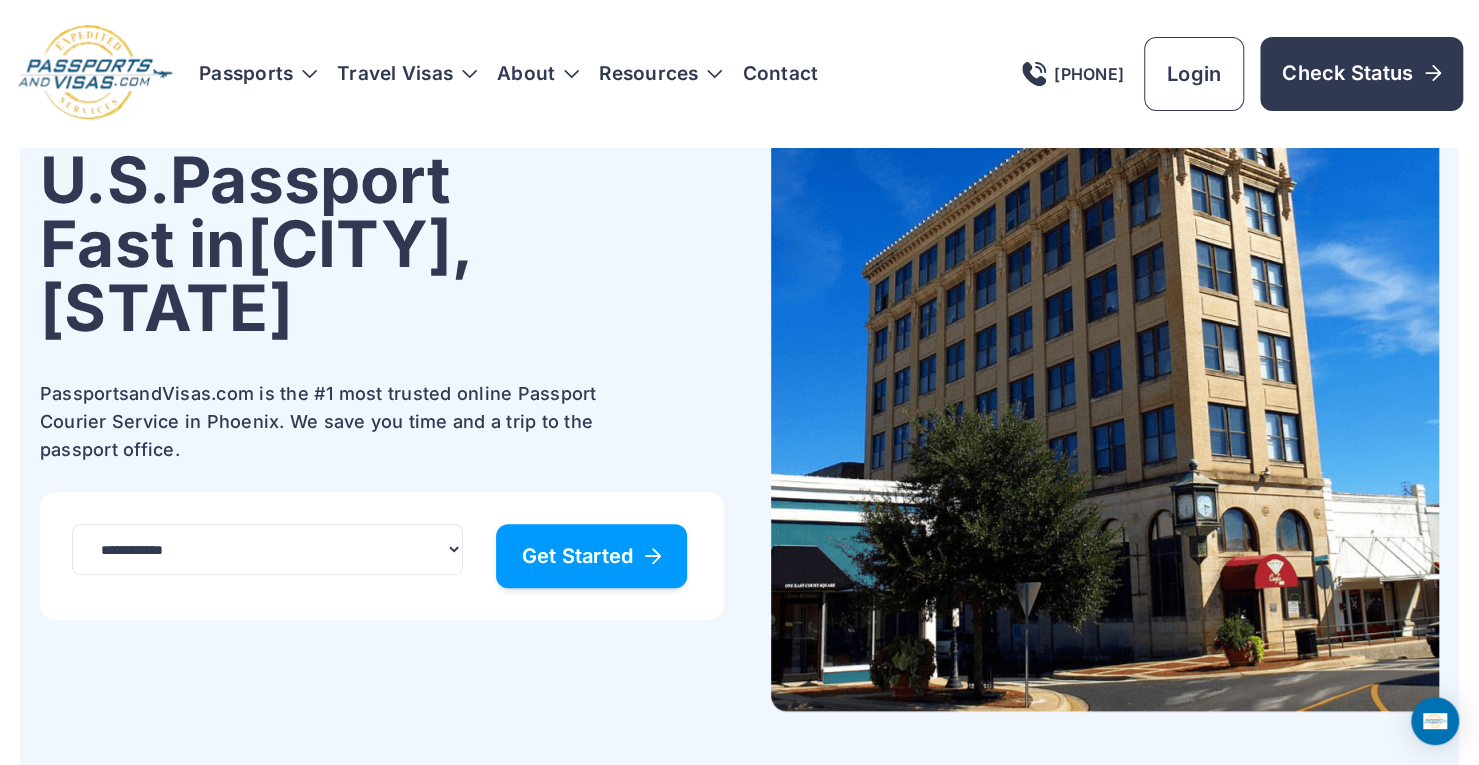scroll, scrollTop: 0, scrollLeft: 0, axis: both 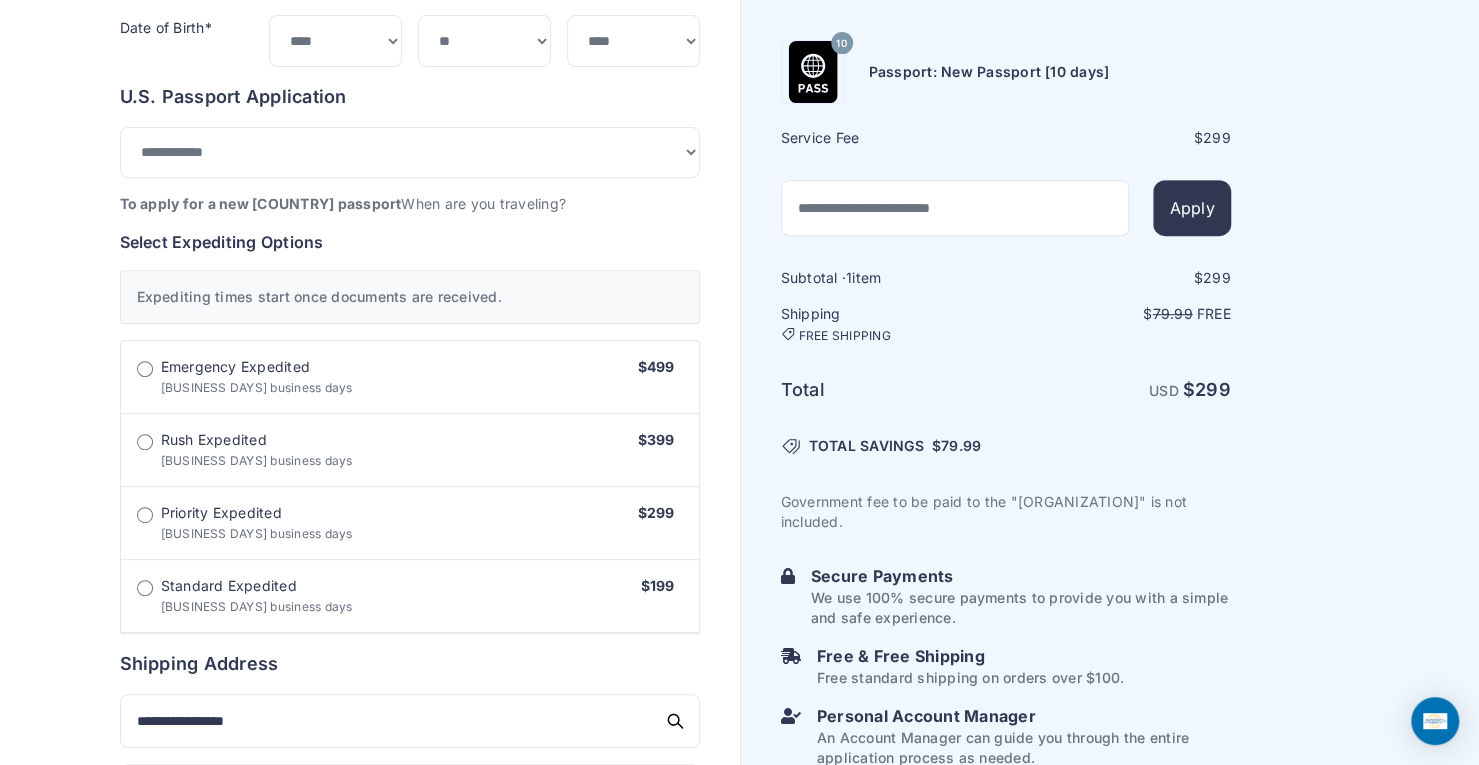 click on "Emergency Expedited
4 business days
$499" at bounding box center [410, 377] 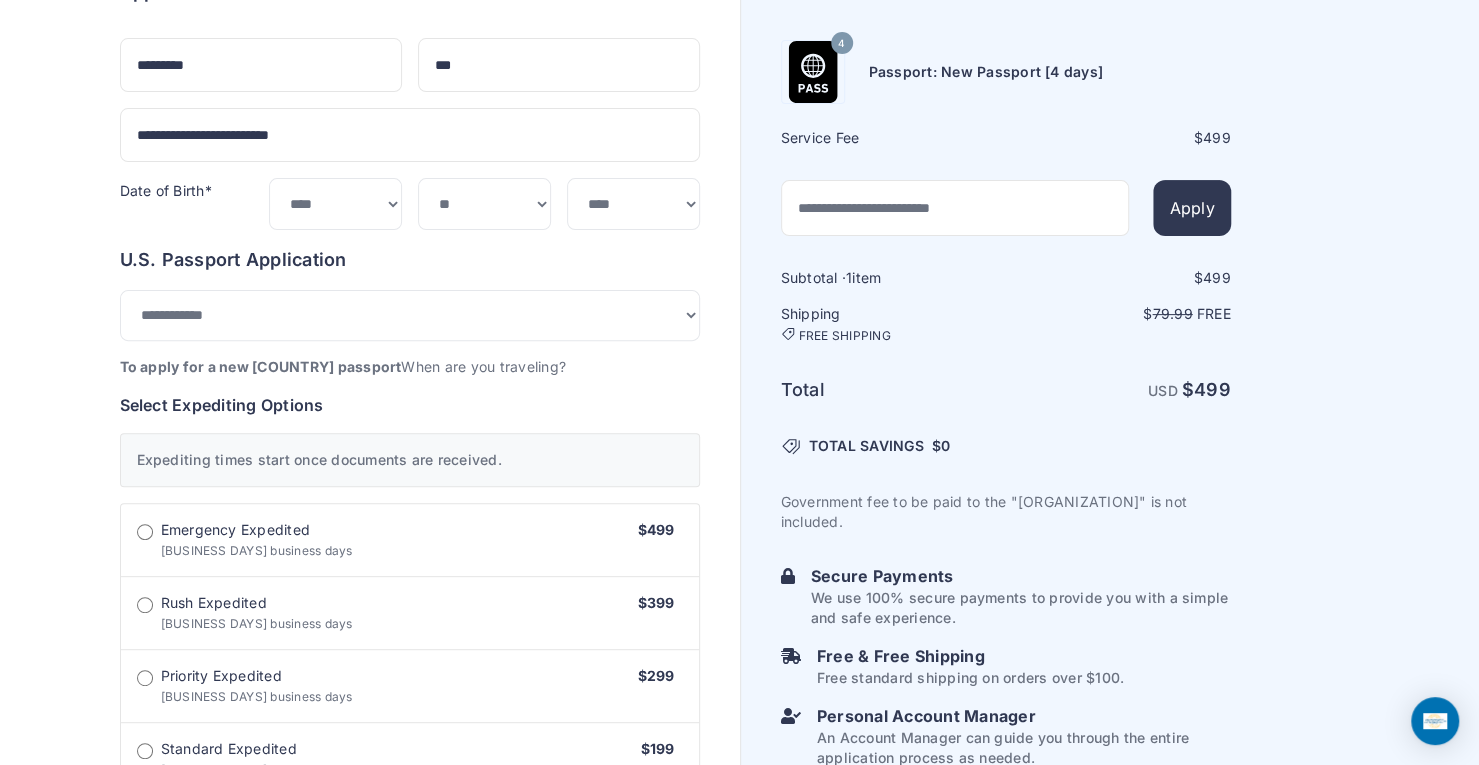 scroll, scrollTop: 219, scrollLeft: 0, axis: vertical 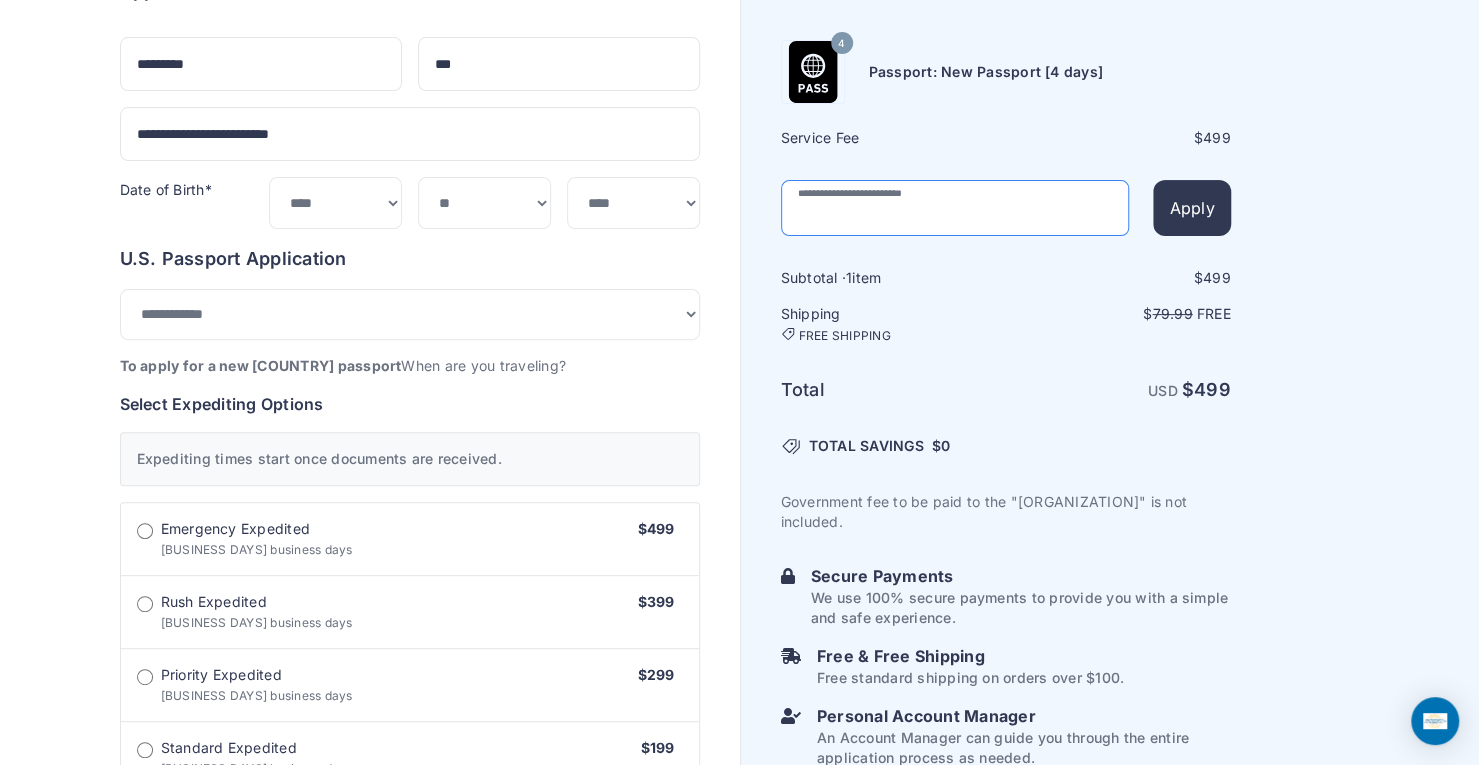 click at bounding box center [955, 208] 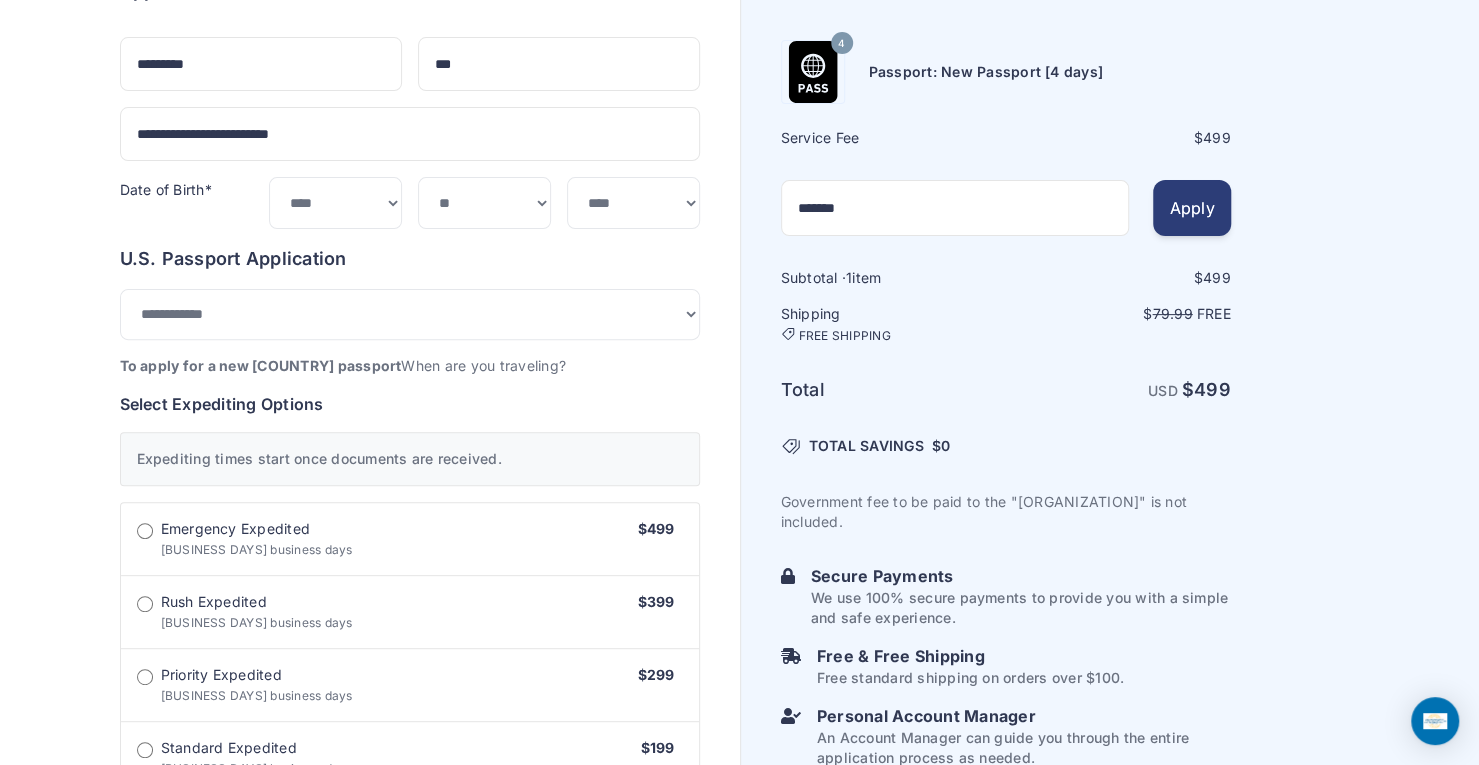 click on "Apply" at bounding box center (1191, 208) 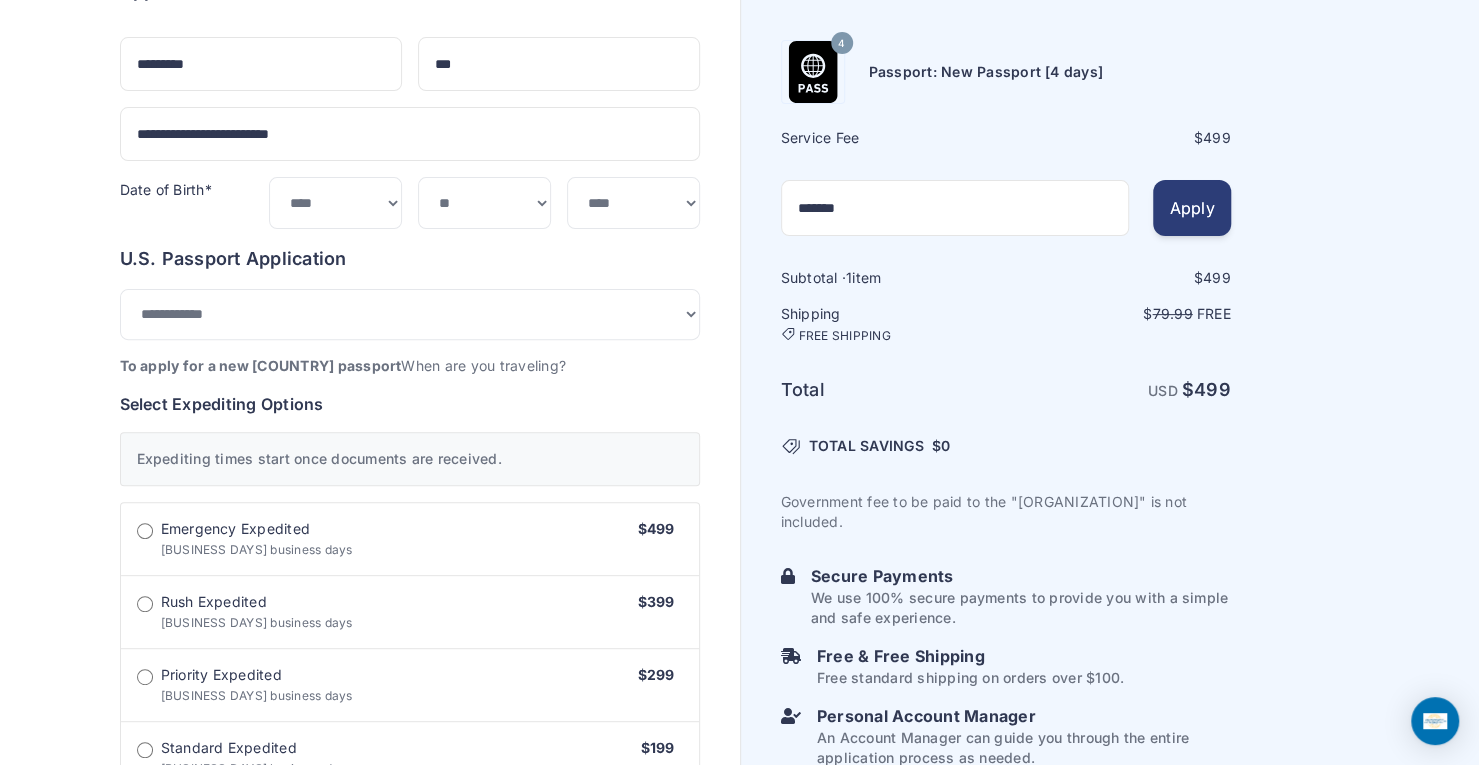 click on "Apply" at bounding box center [1191, 208] 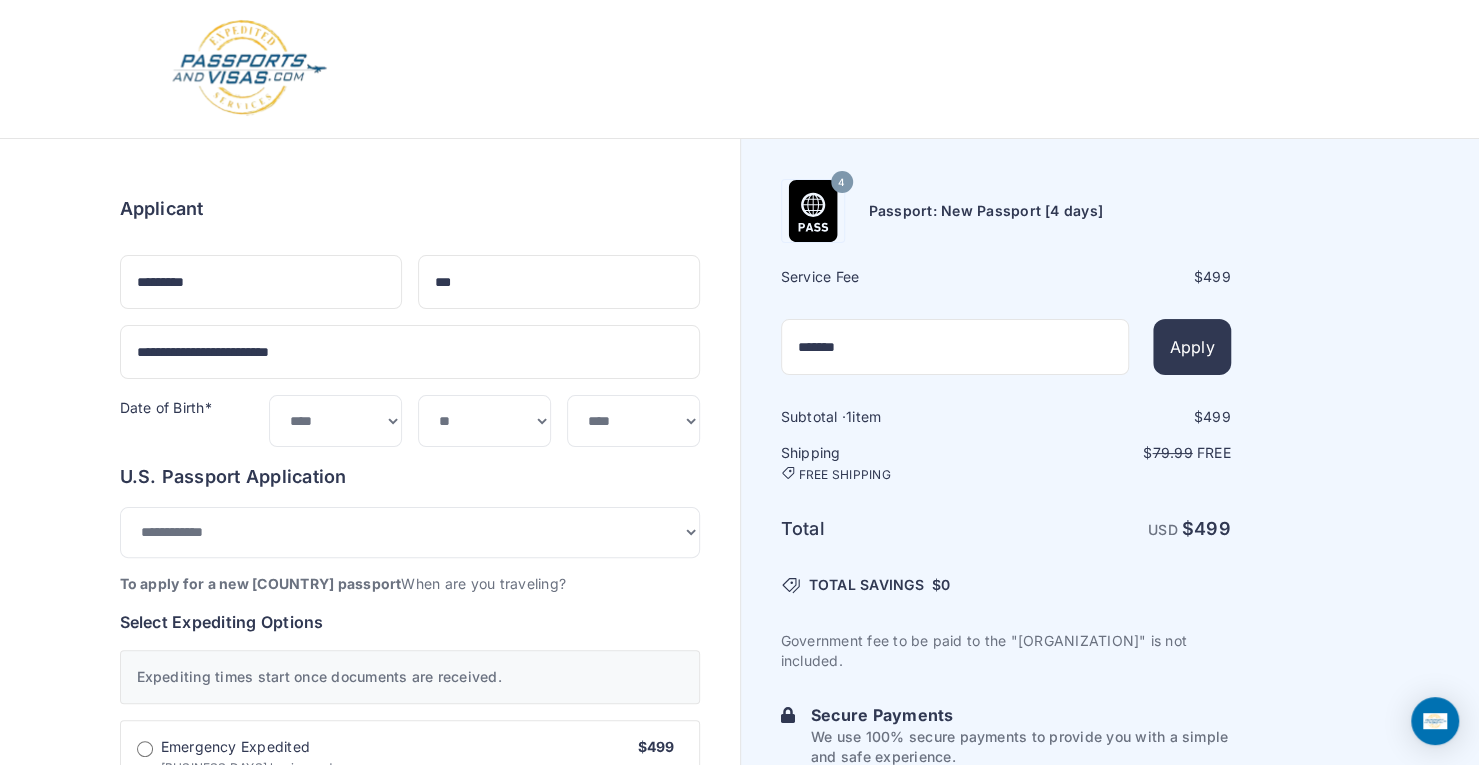 scroll, scrollTop: 0, scrollLeft: 0, axis: both 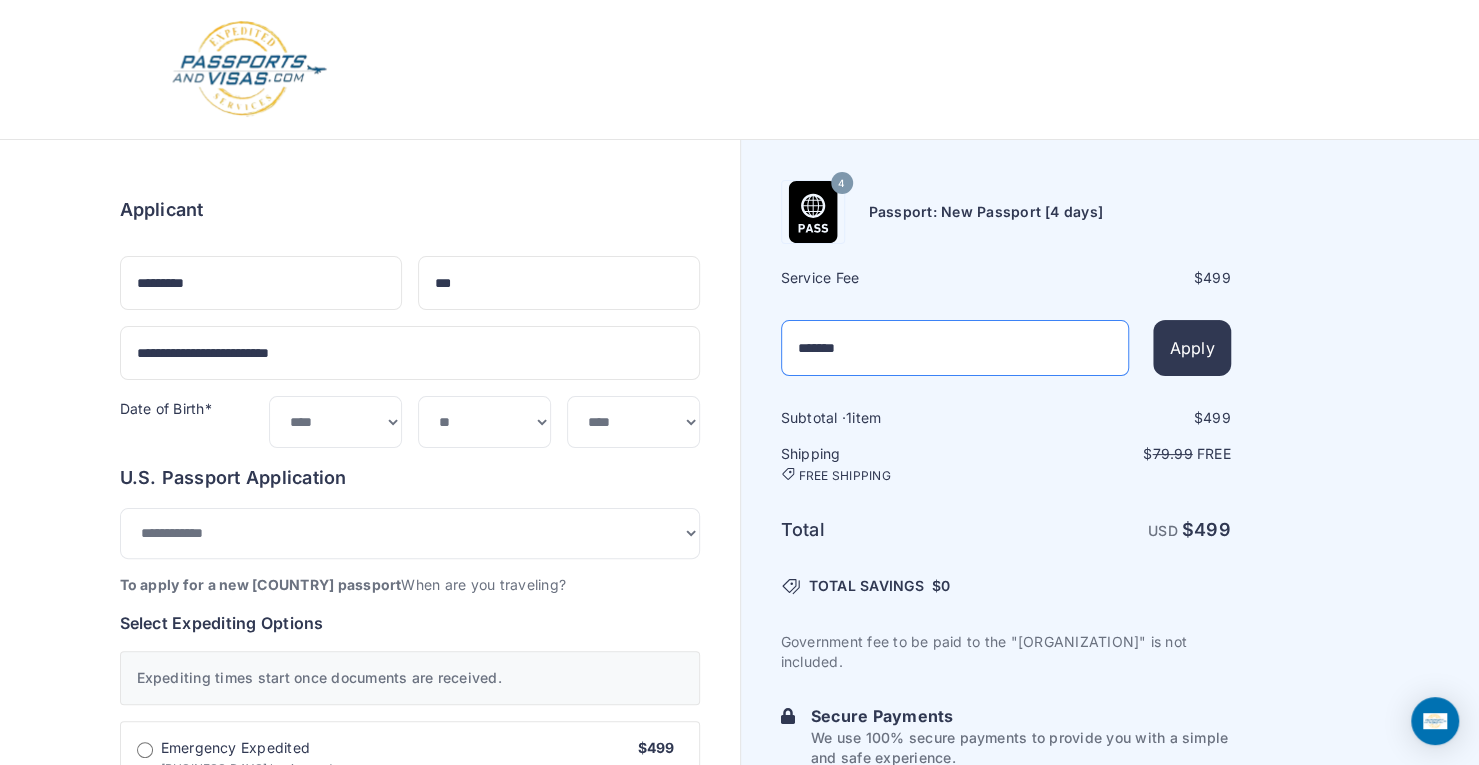 click on "*******" at bounding box center [955, 348] 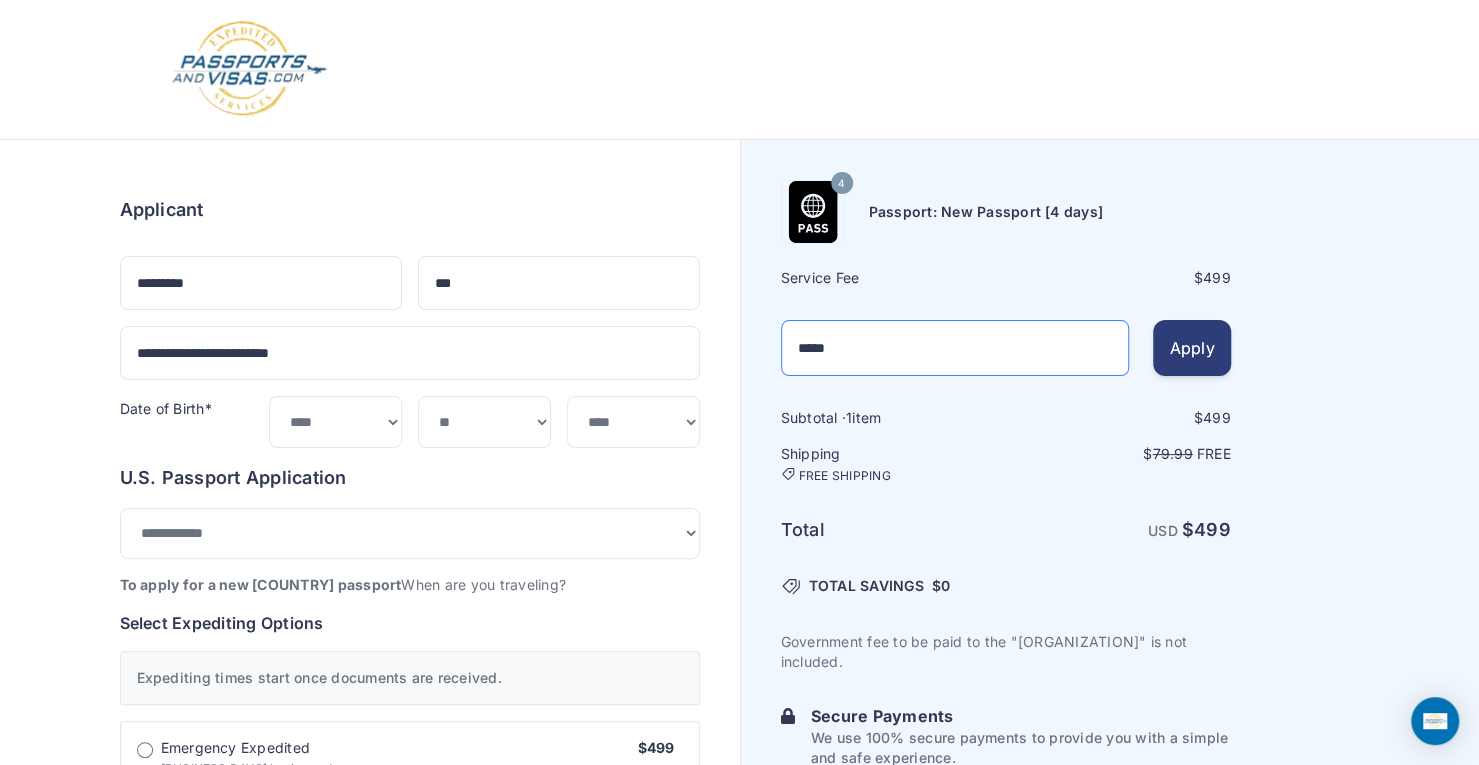 type on "*****" 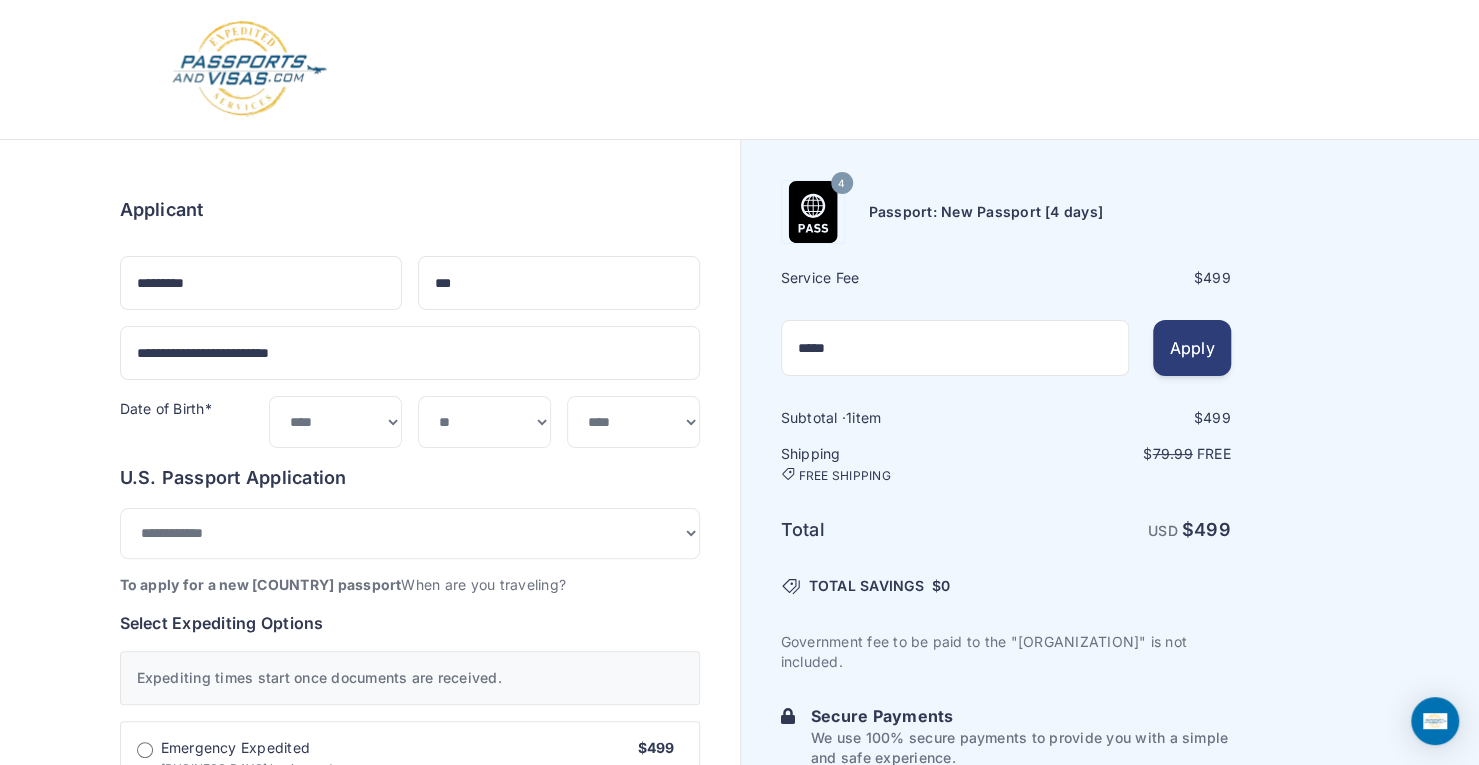 click on "Apply" at bounding box center (1191, 348) 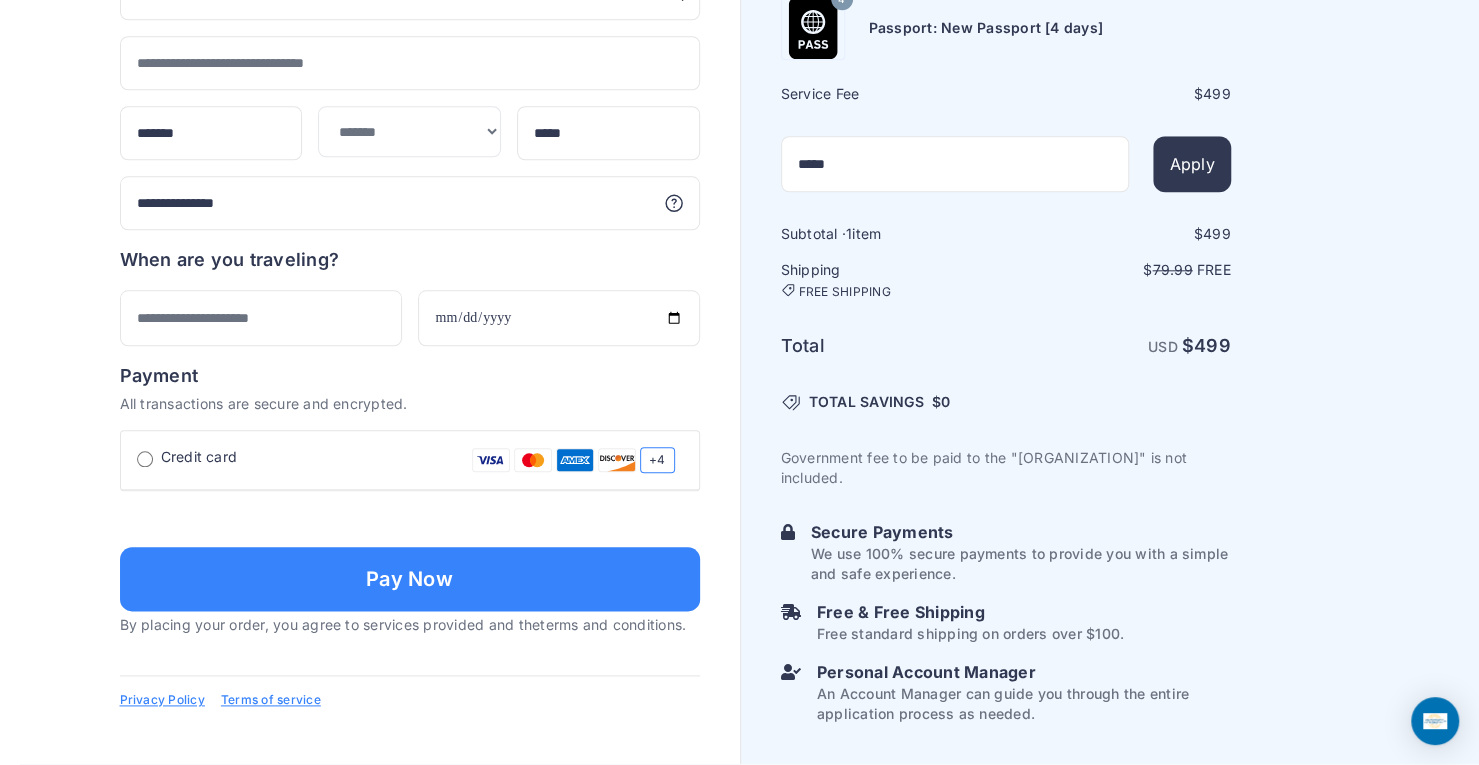 scroll, scrollTop: 1313, scrollLeft: 0, axis: vertical 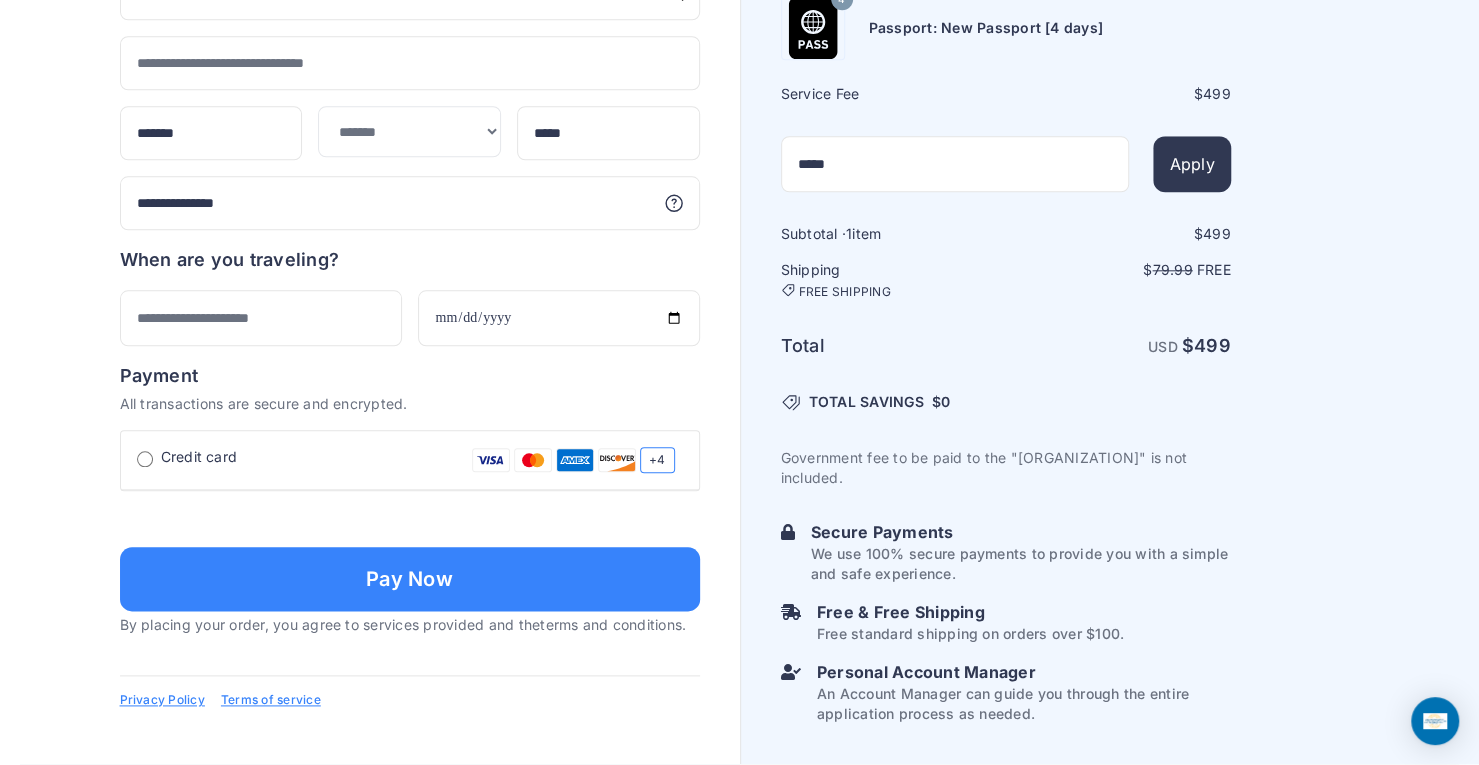 click at bounding box center (410, 517) 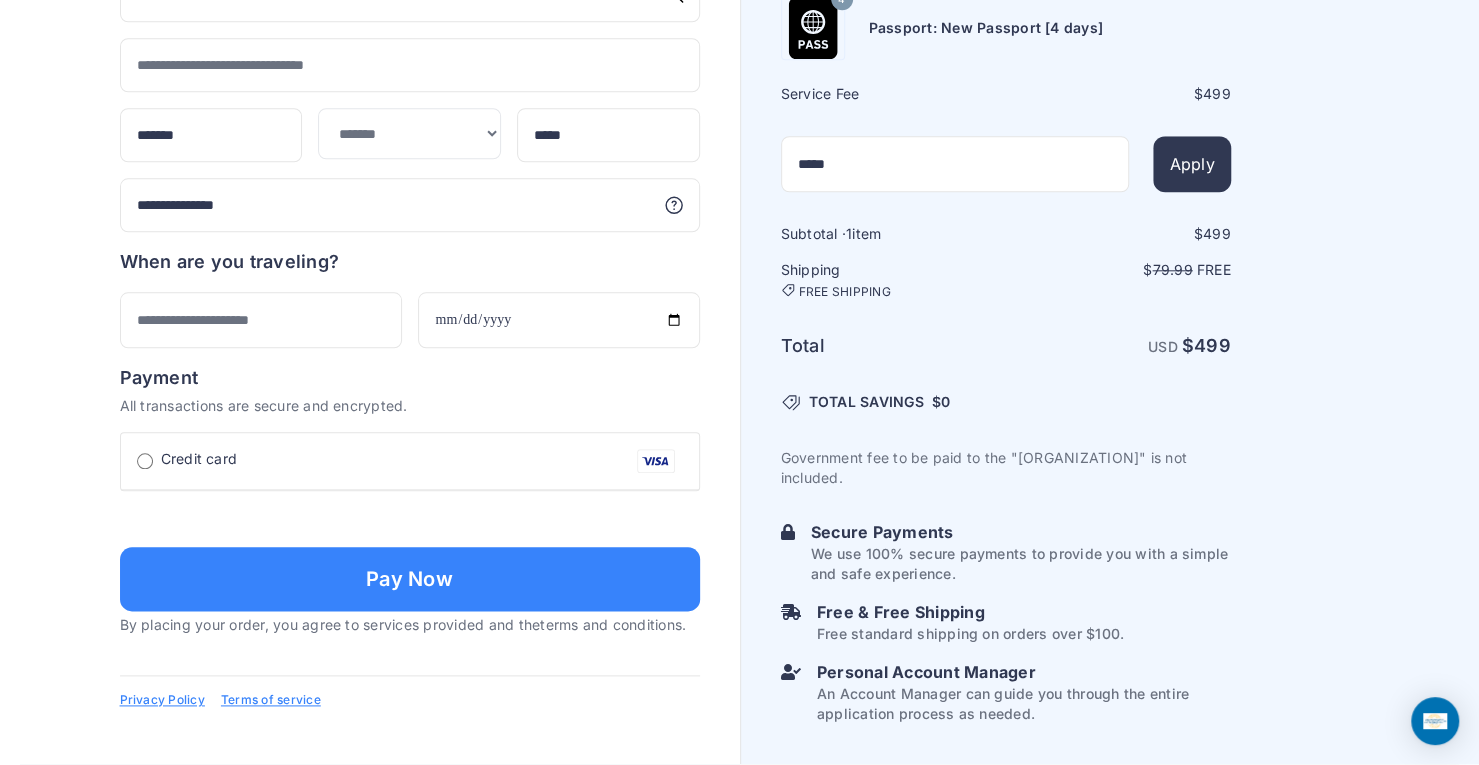 type on "**********" 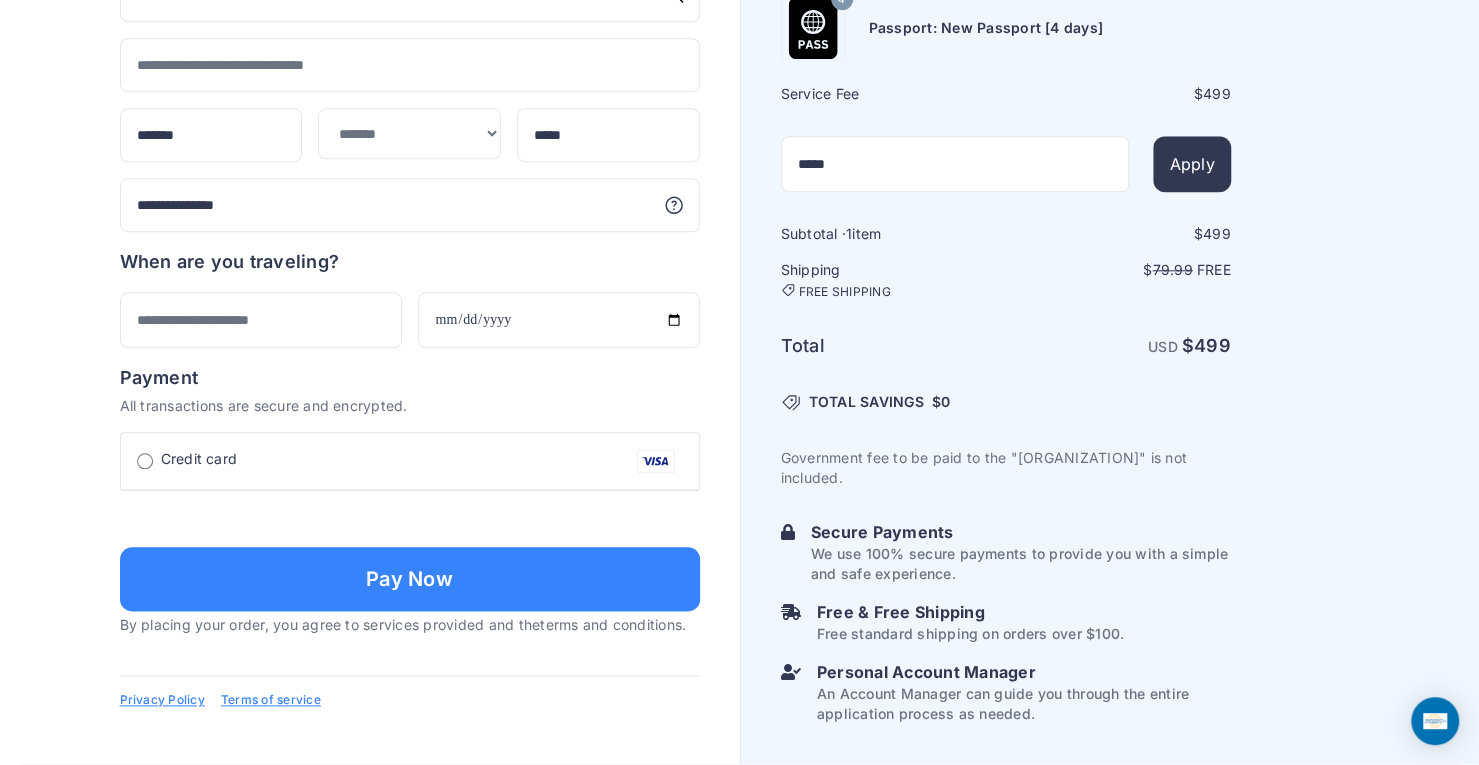 click at bounding box center (410, 656) 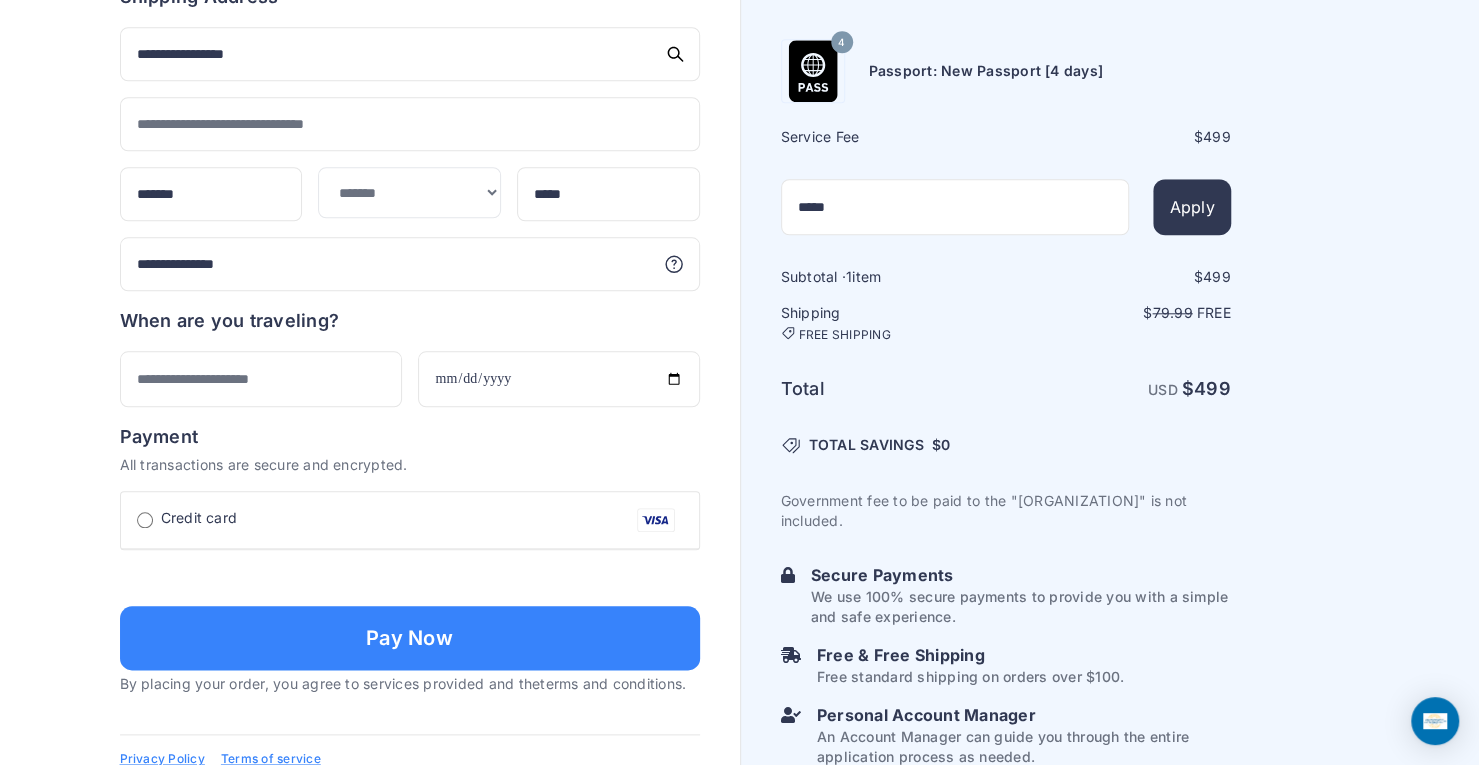 scroll, scrollTop: 1047, scrollLeft: 0, axis: vertical 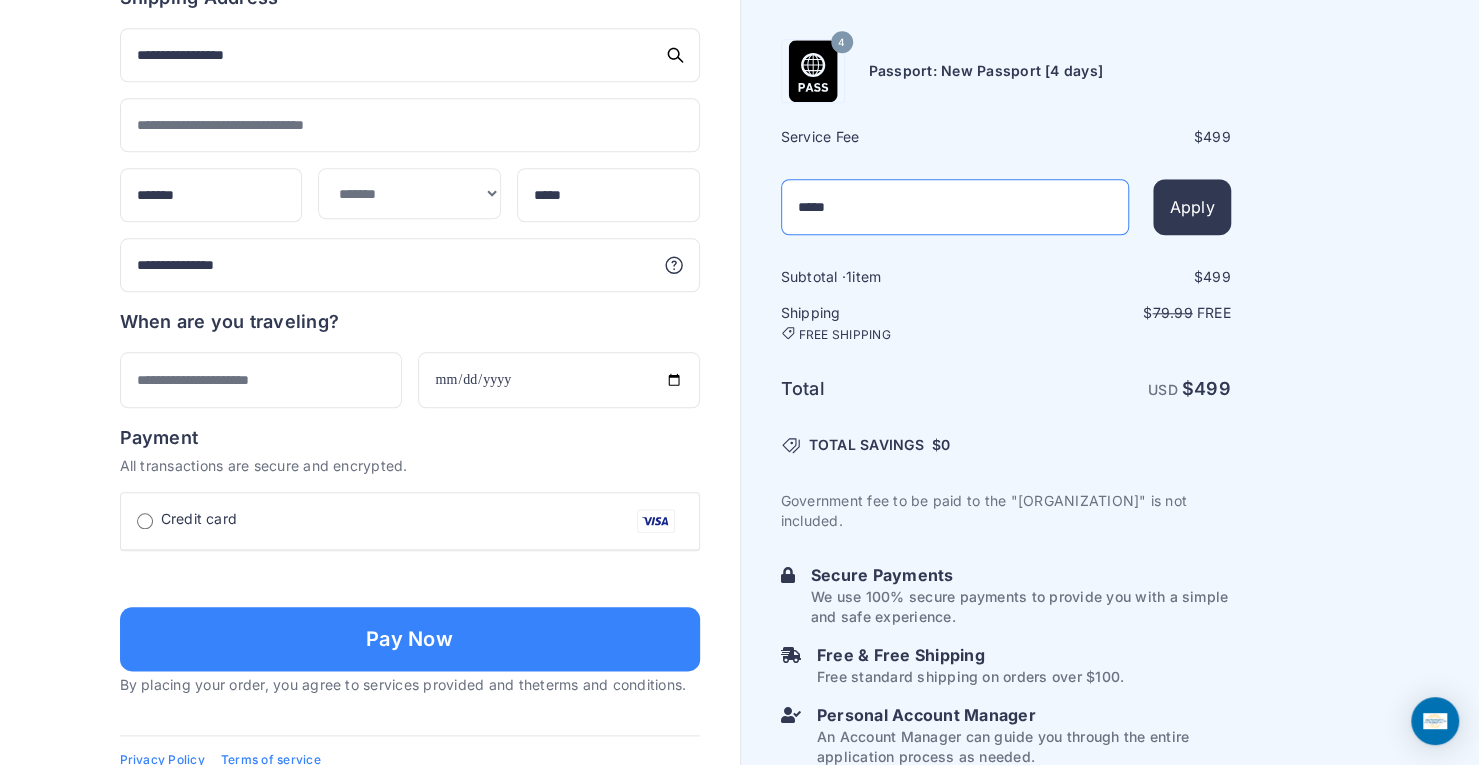 click on "*****" at bounding box center [955, 208] 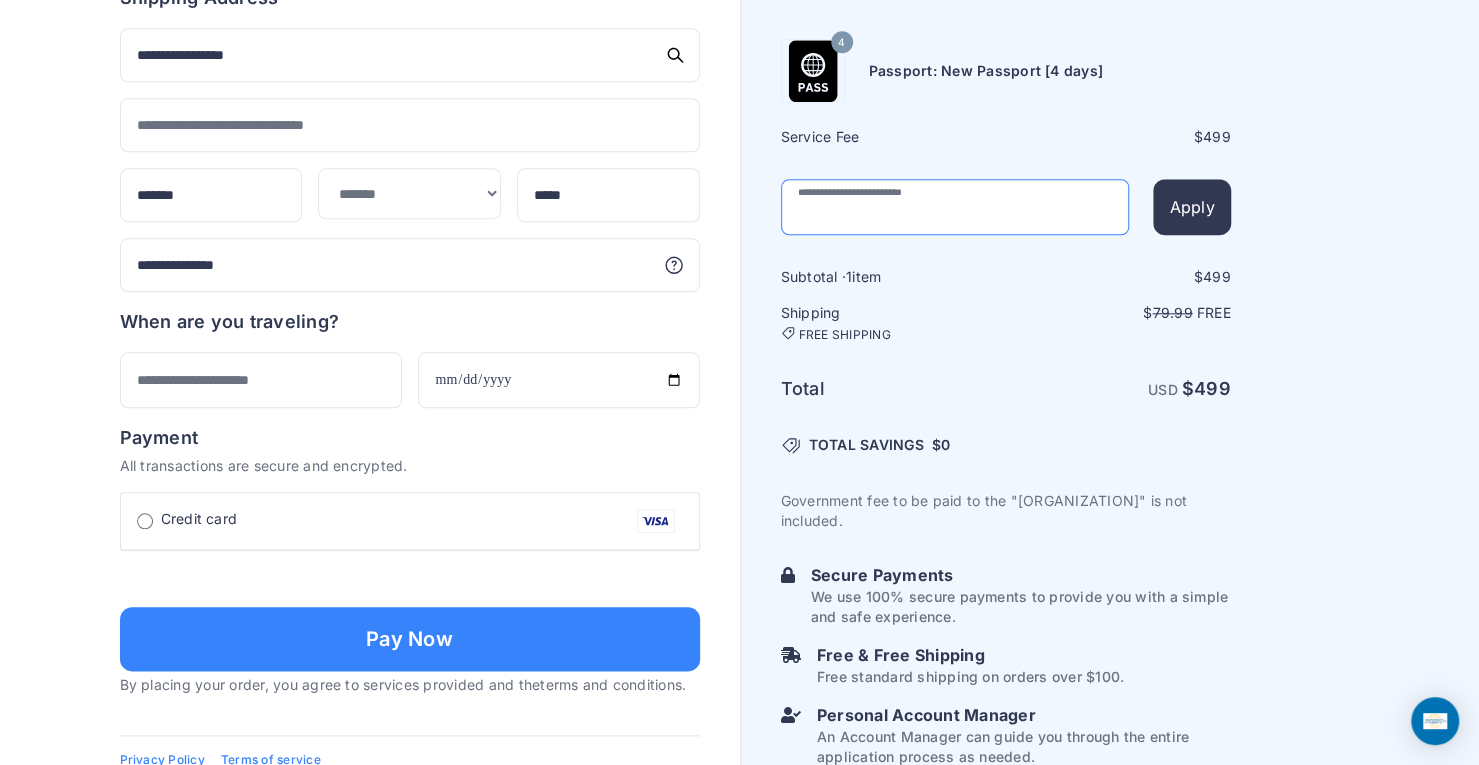 type 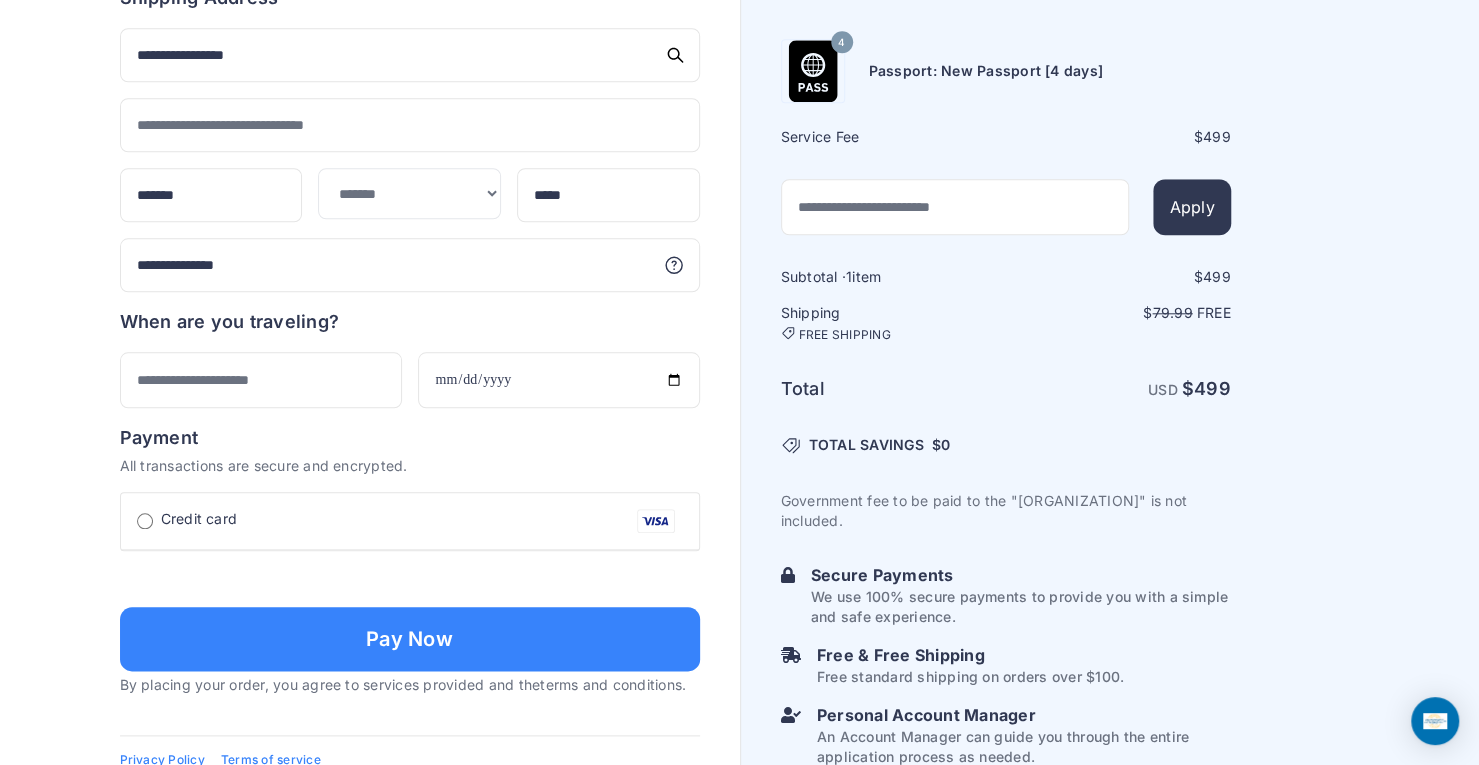 click on "Shipping
FREE SHIPPING" at bounding box center (892, 278) 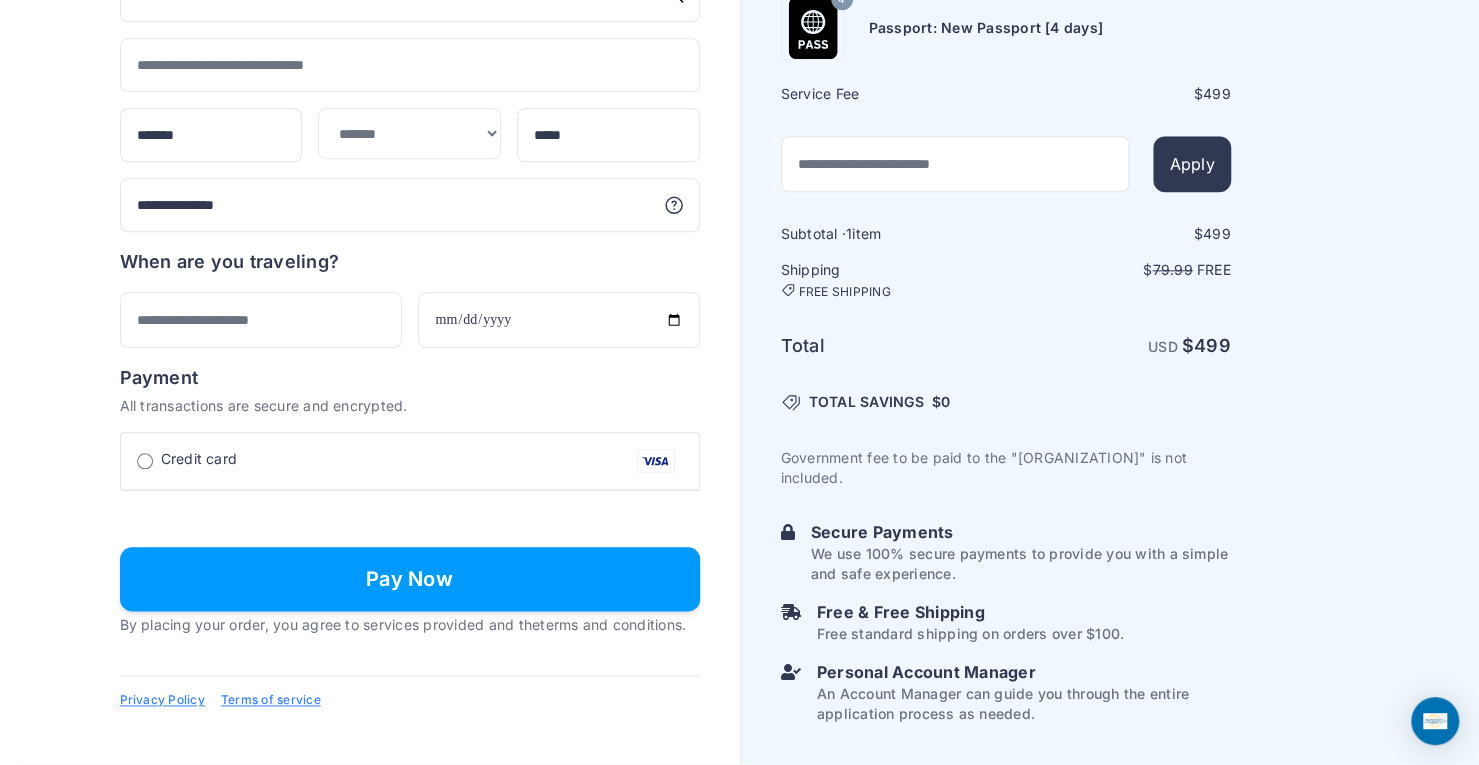 scroll, scrollTop: 1429, scrollLeft: 0, axis: vertical 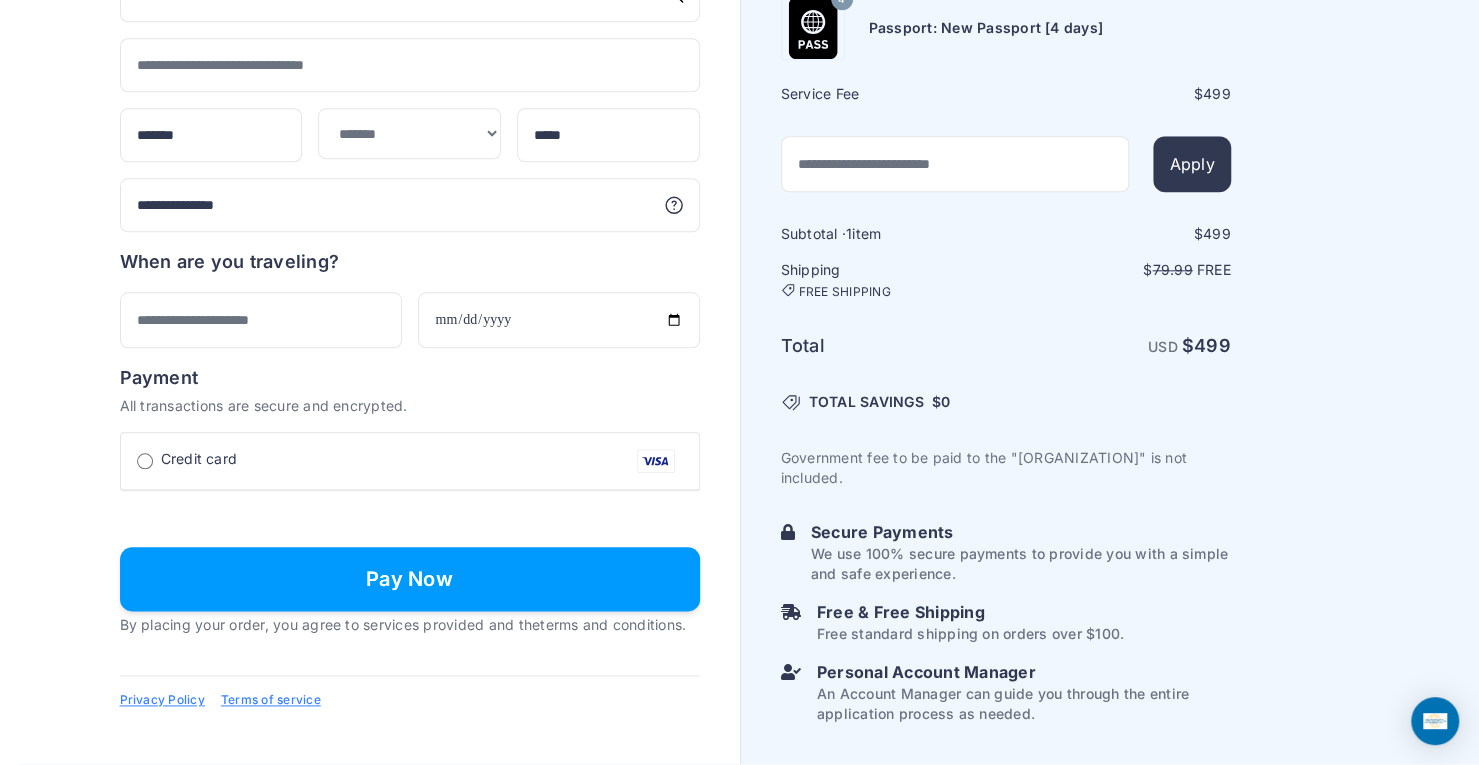 click on "Pay Now" at bounding box center [410, 579] 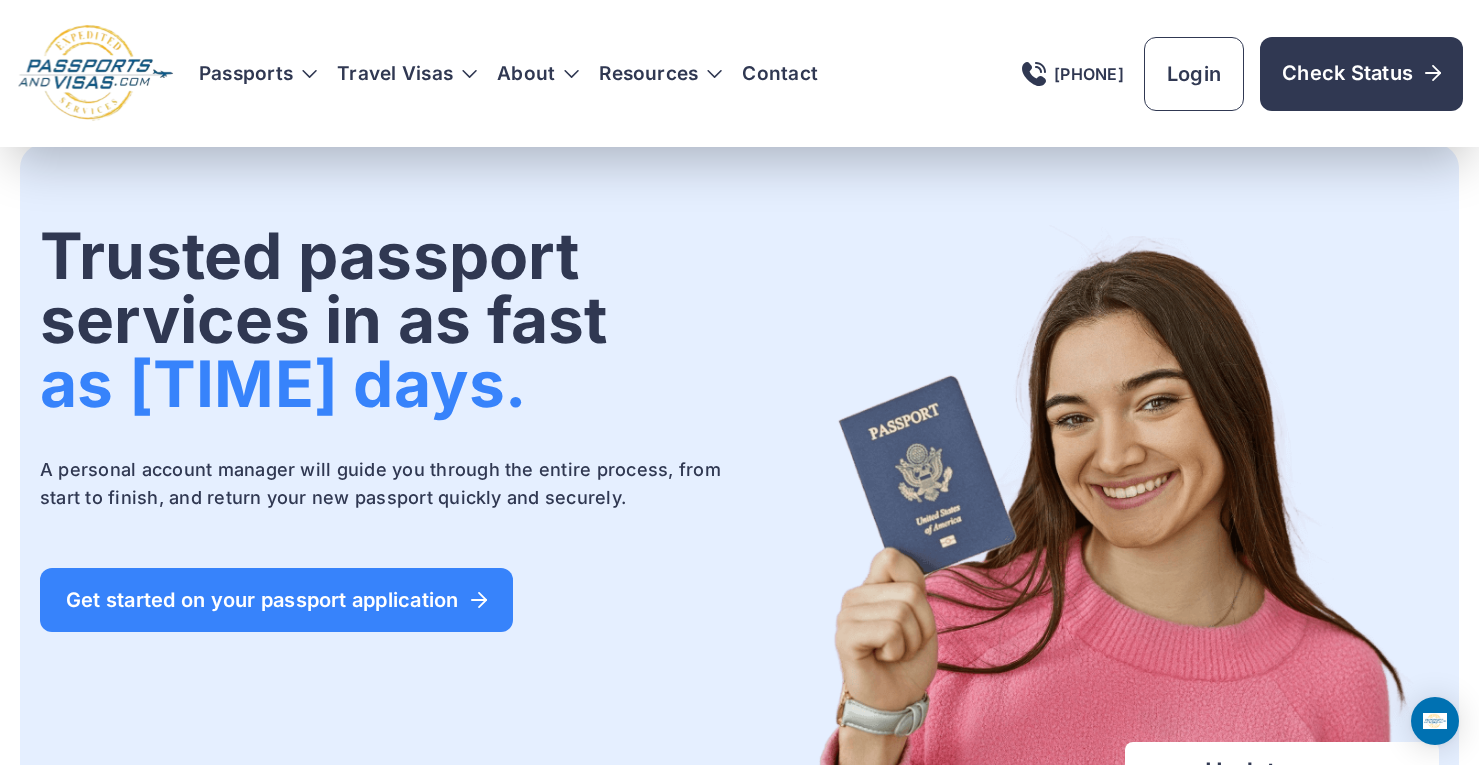 scroll, scrollTop: 622, scrollLeft: 0, axis: vertical 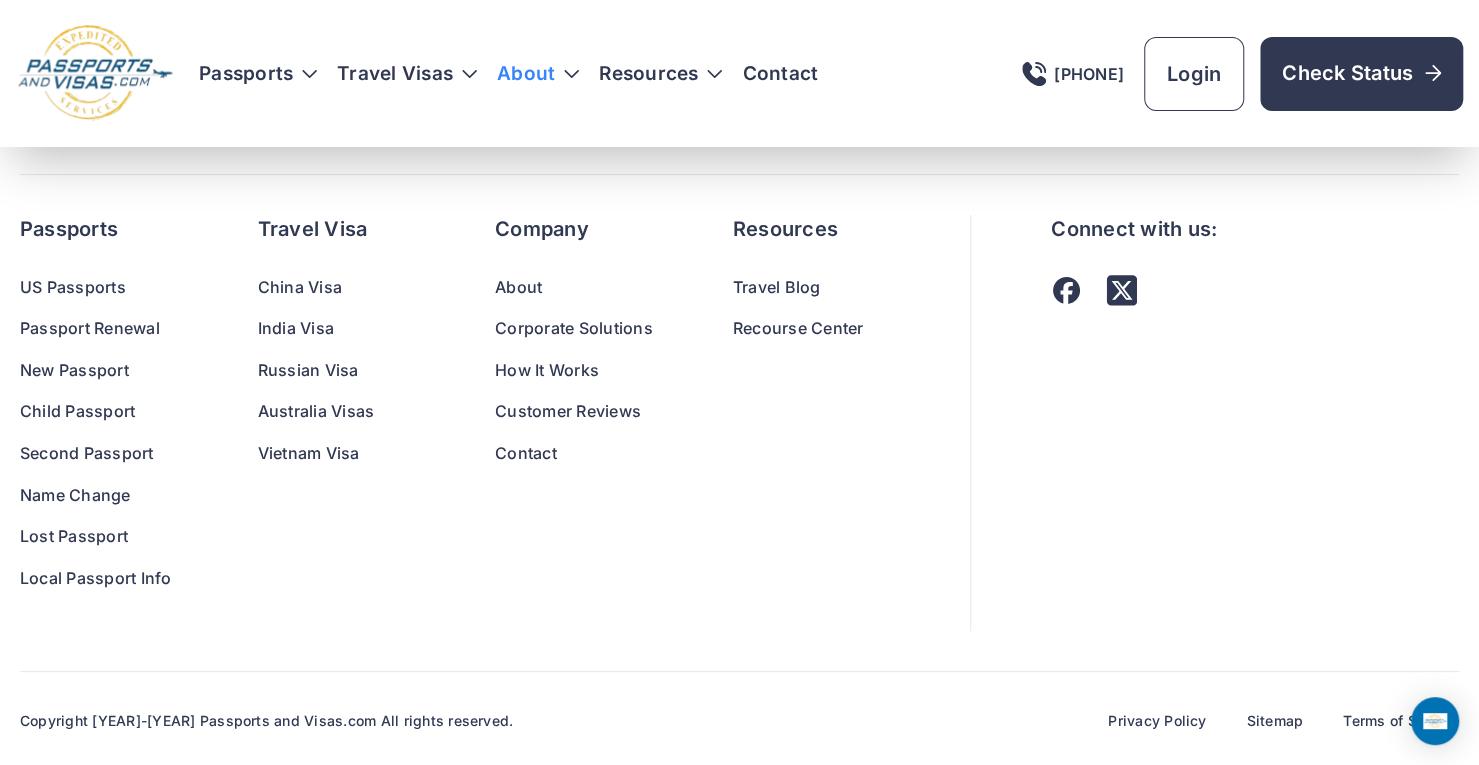 click on "About" at bounding box center [526, 74] 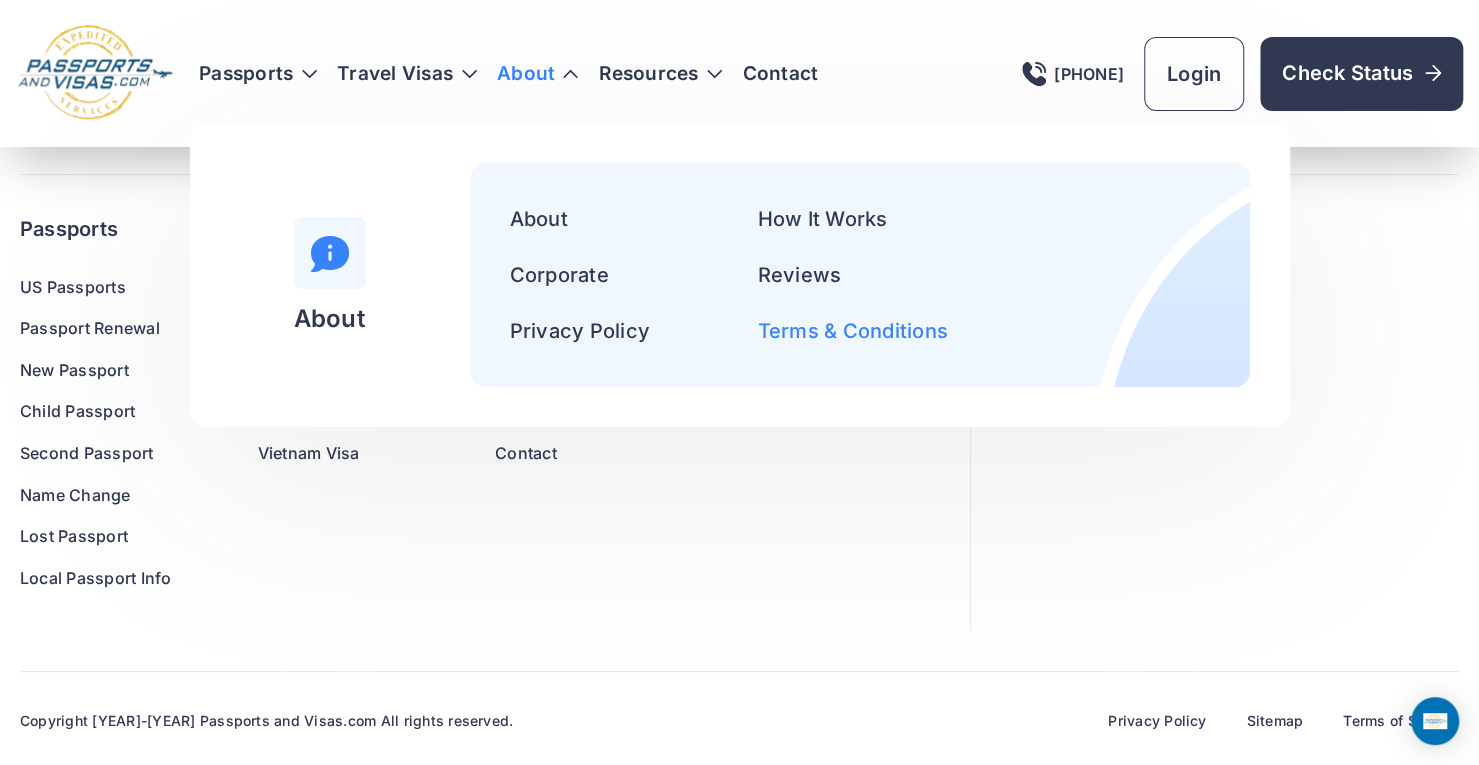 click on "Terms & Conditions" at bounding box center [853, 331] 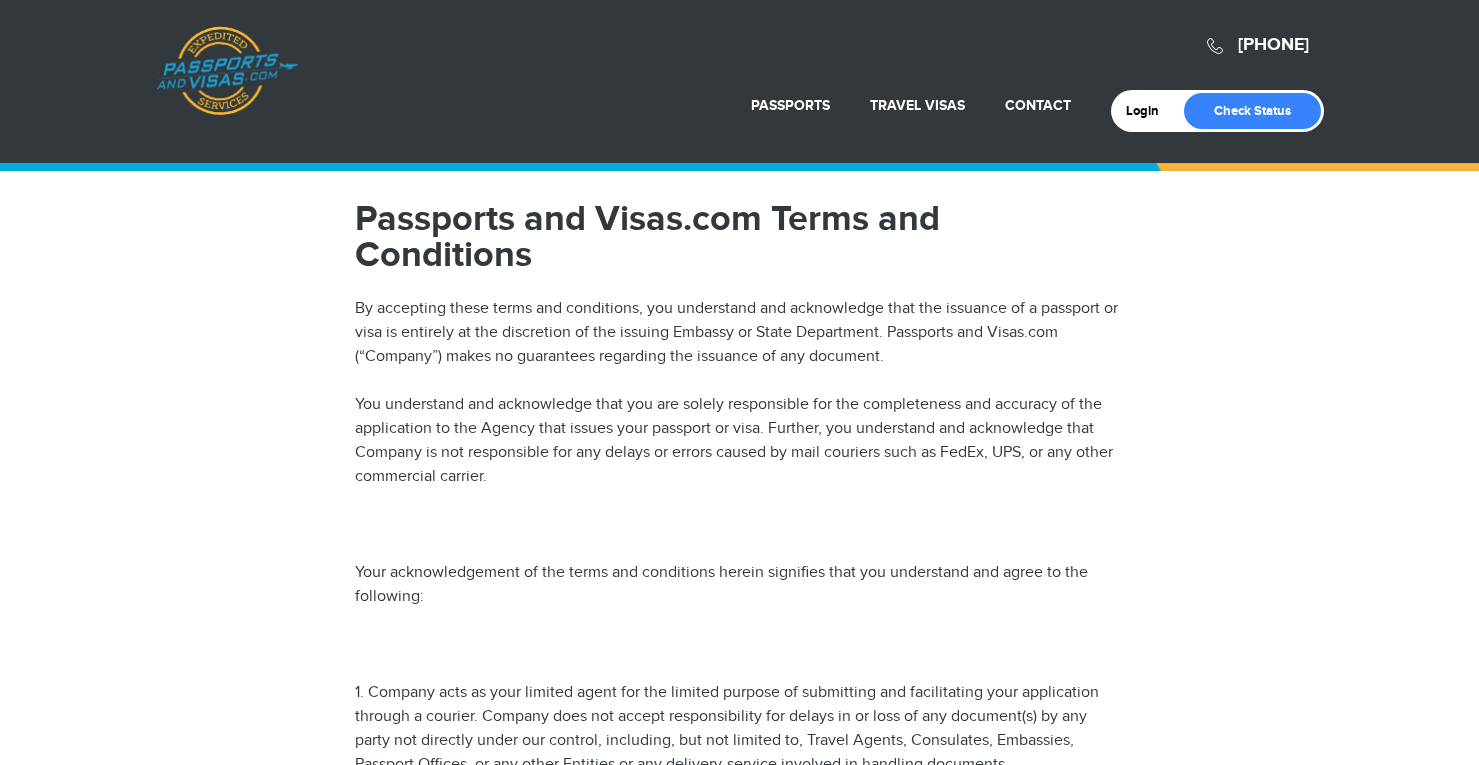 scroll, scrollTop: 0, scrollLeft: 0, axis: both 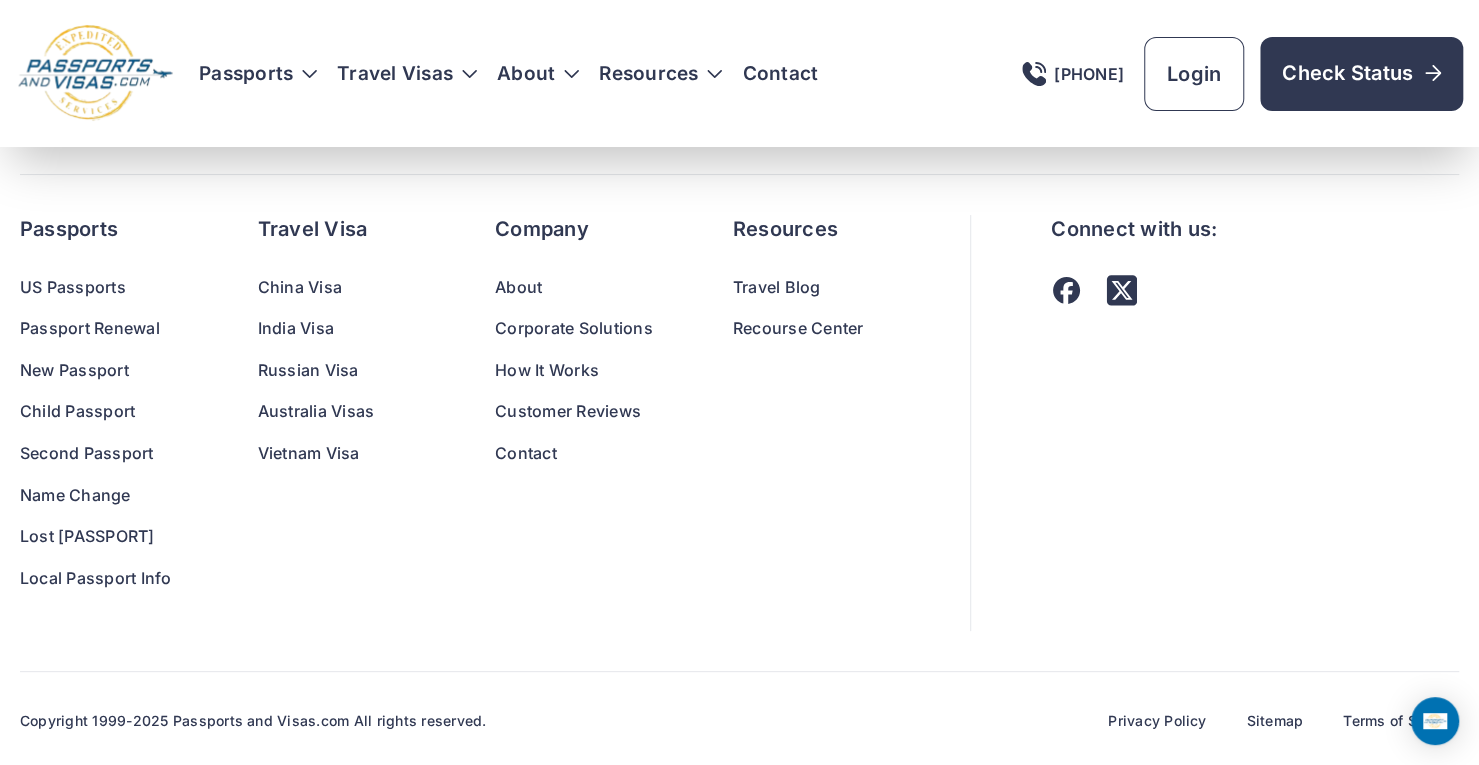 click on "Travel Blog" at bounding box center (812, 288) 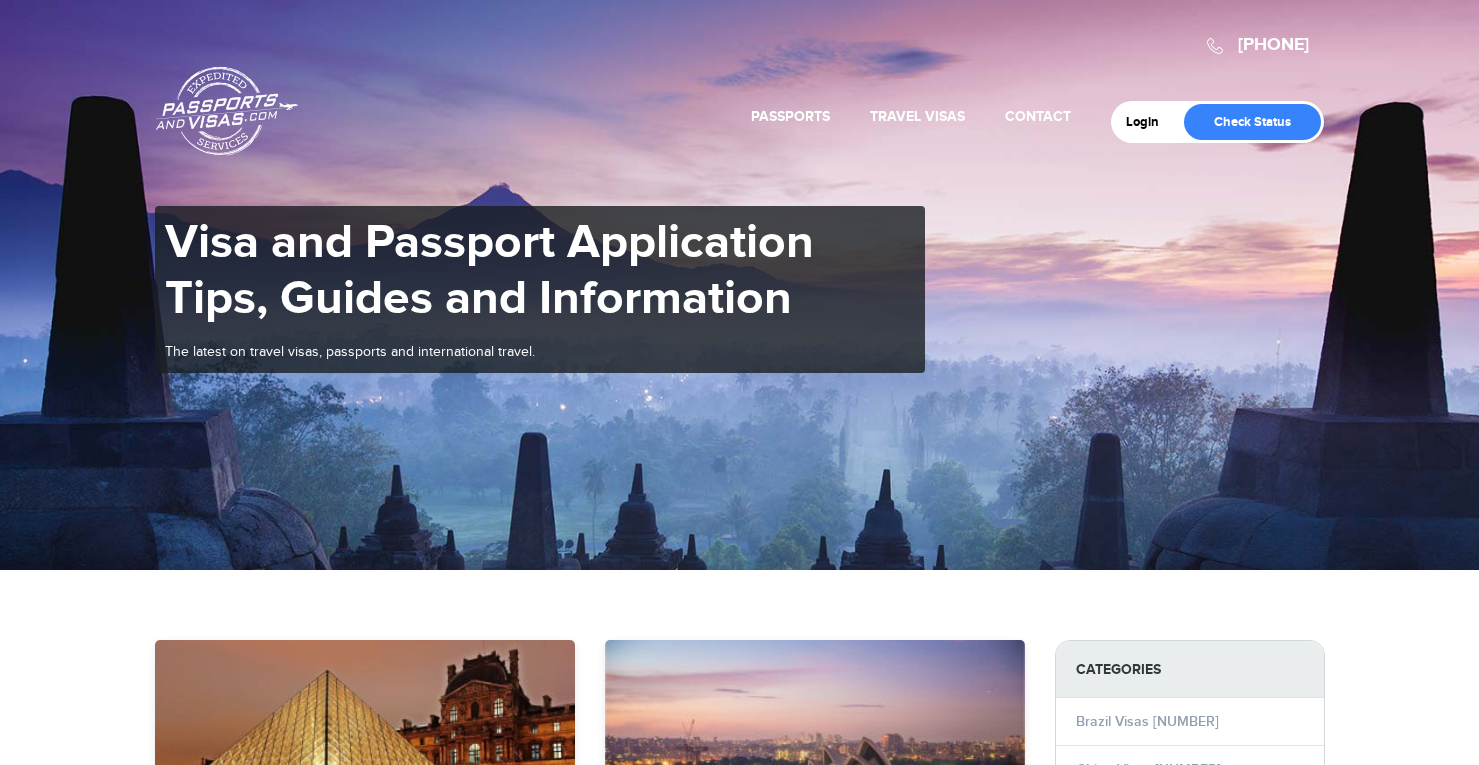 scroll, scrollTop: 0, scrollLeft: 0, axis: both 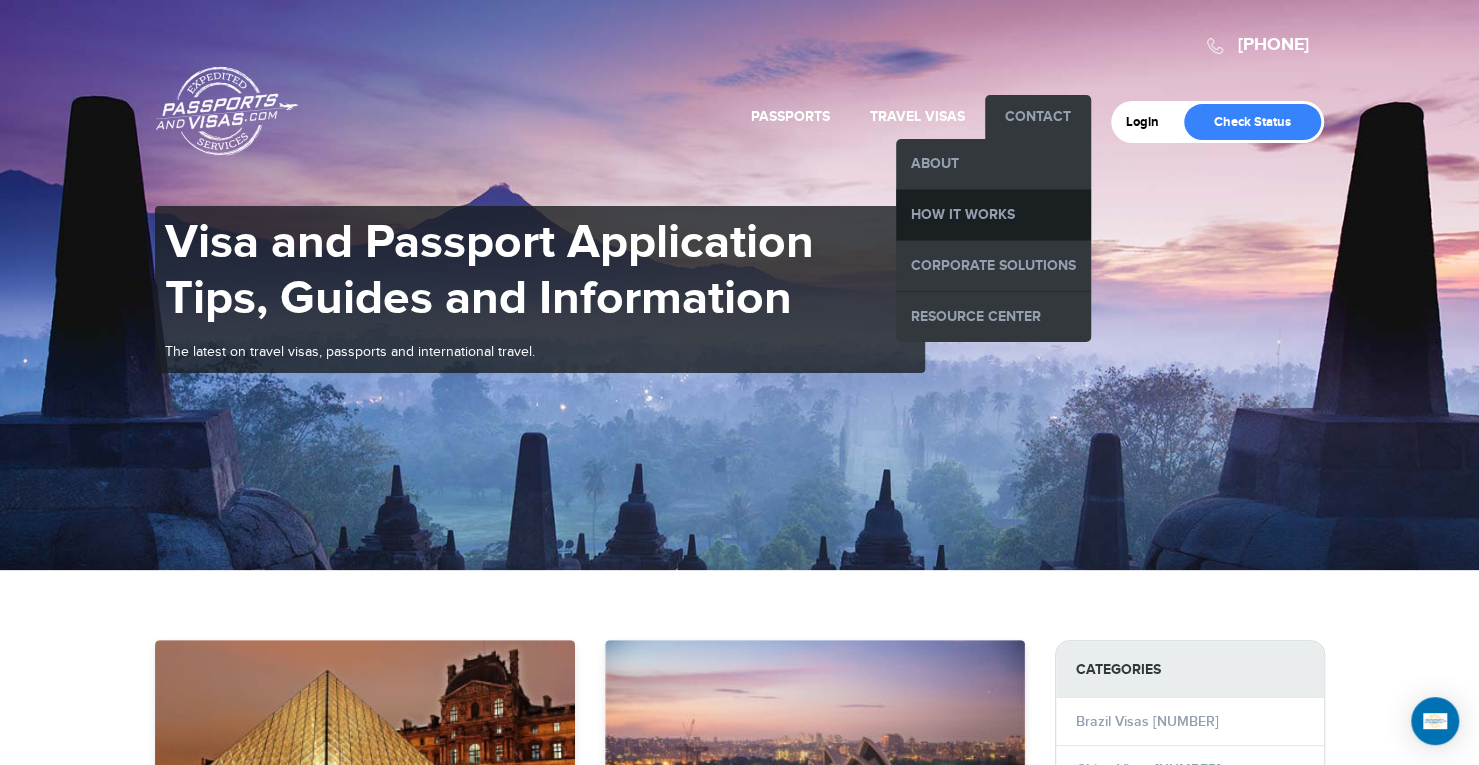 click on "How it Works" at bounding box center (993, 215) 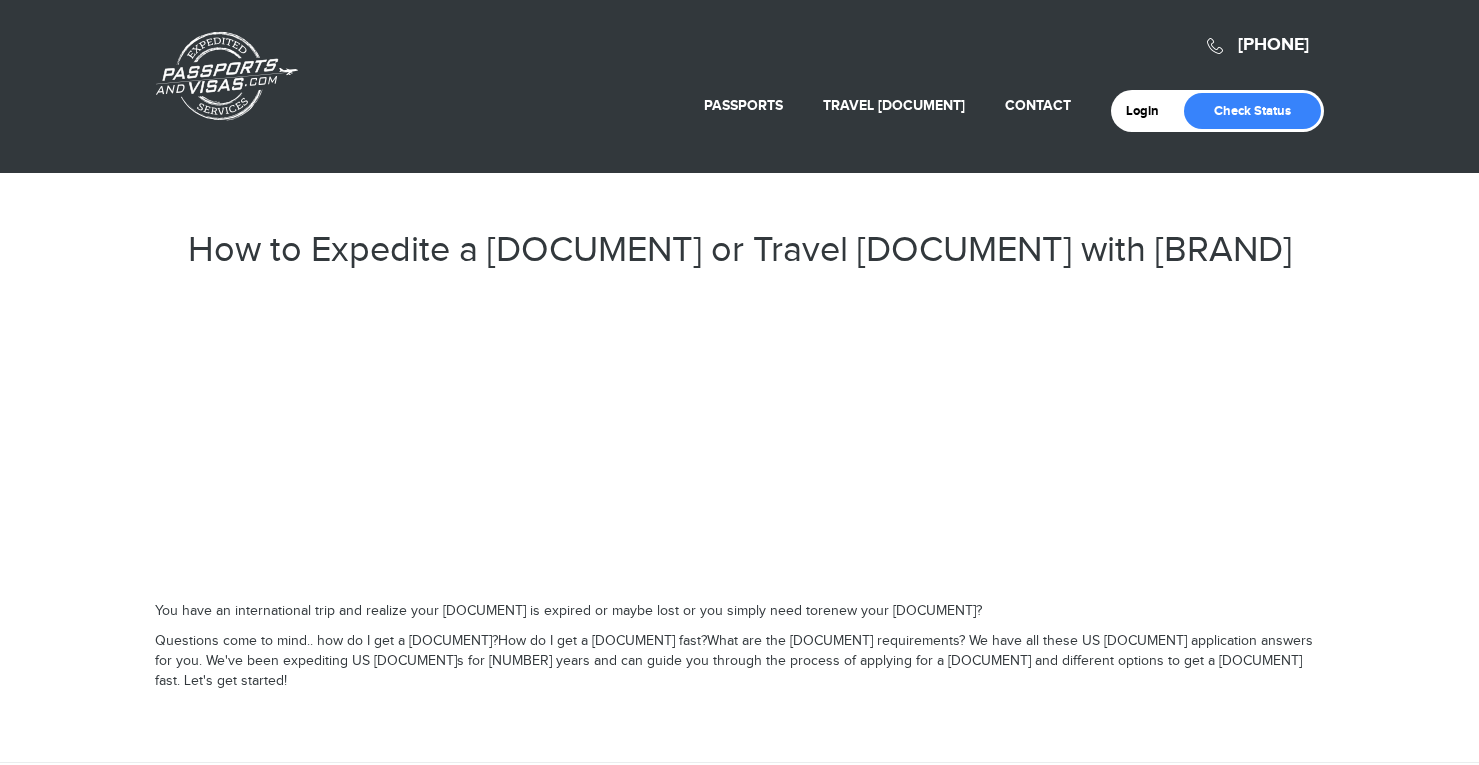 scroll, scrollTop: 0, scrollLeft: 0, axis: both 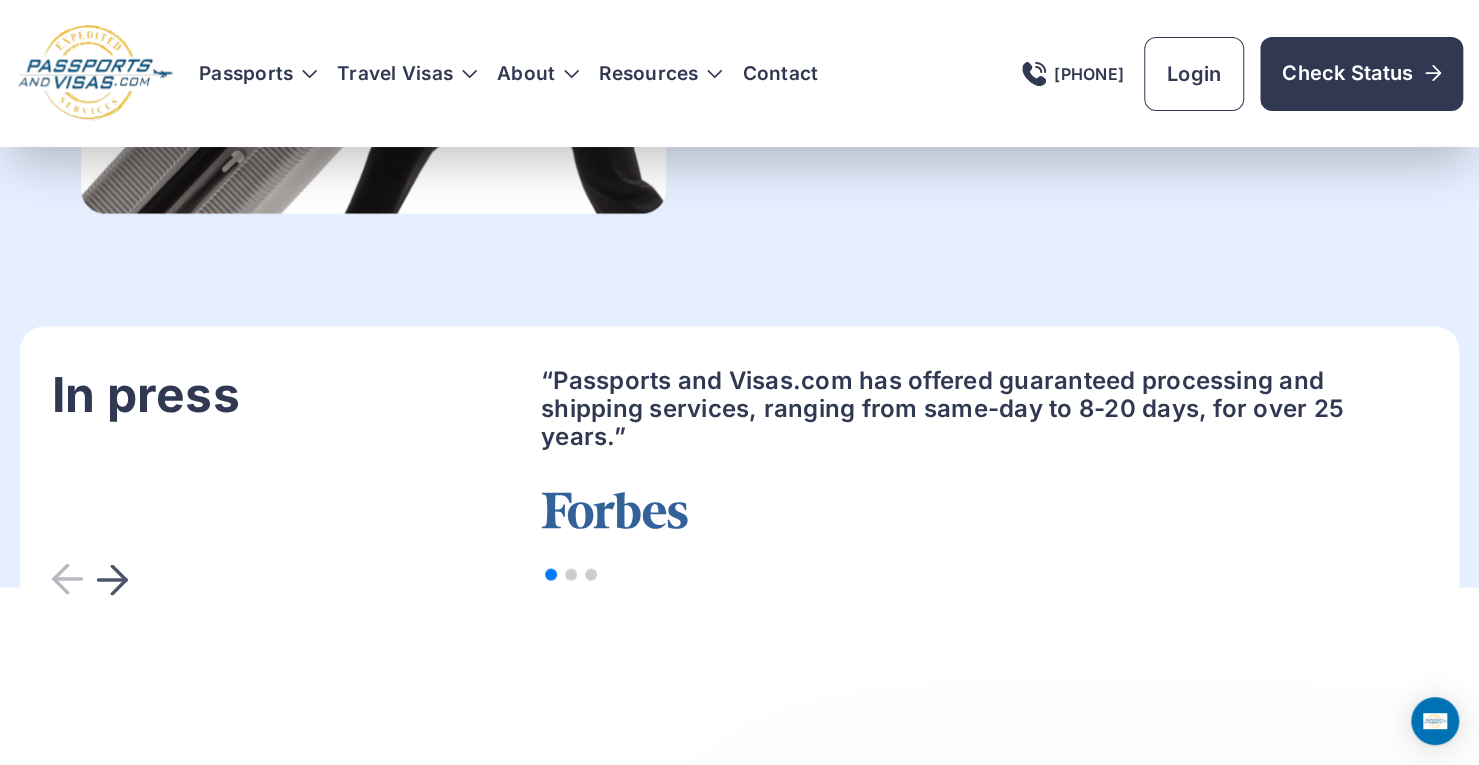 click at bounding box center (112, 579) 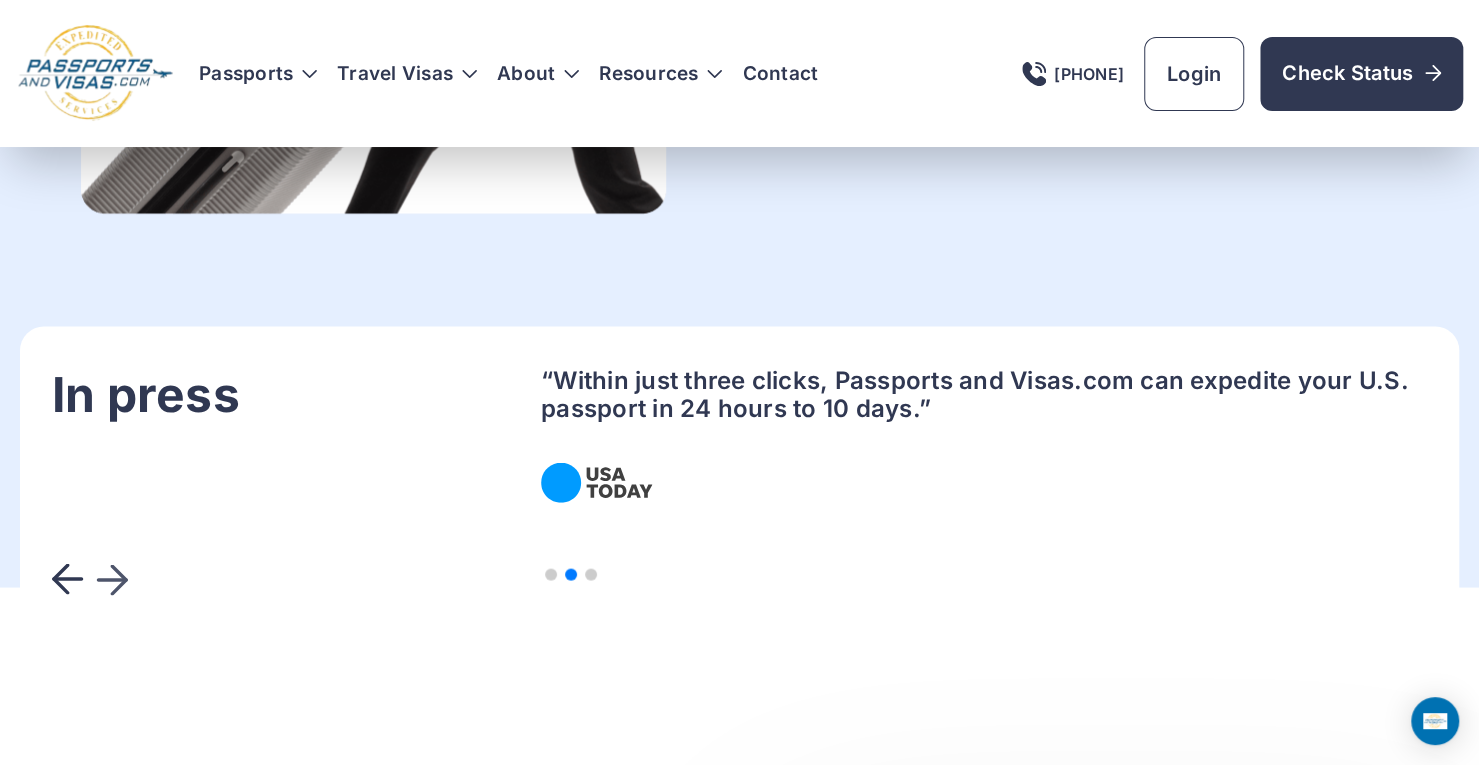 click at bounding box center (112, 579) 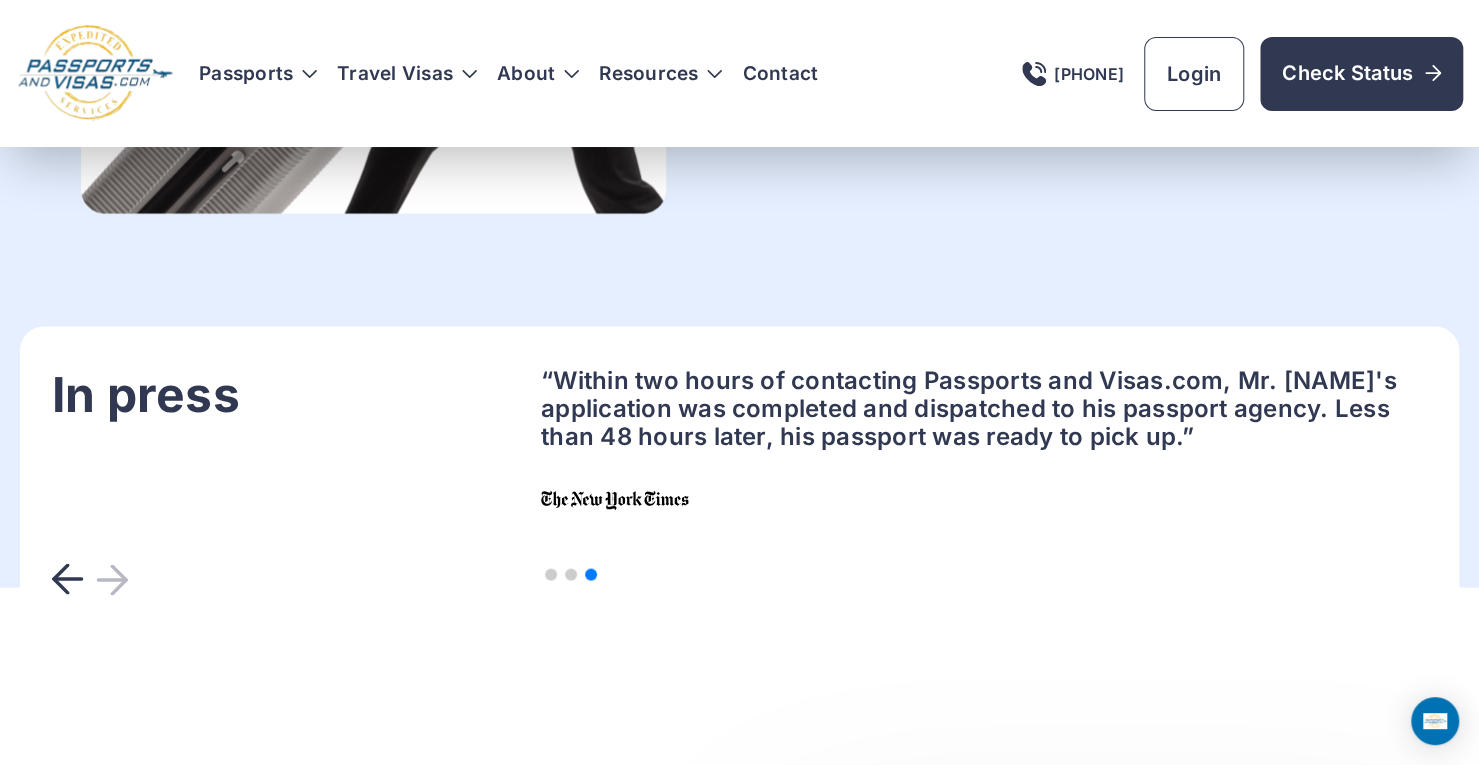 click at bounding box center (90, 579) 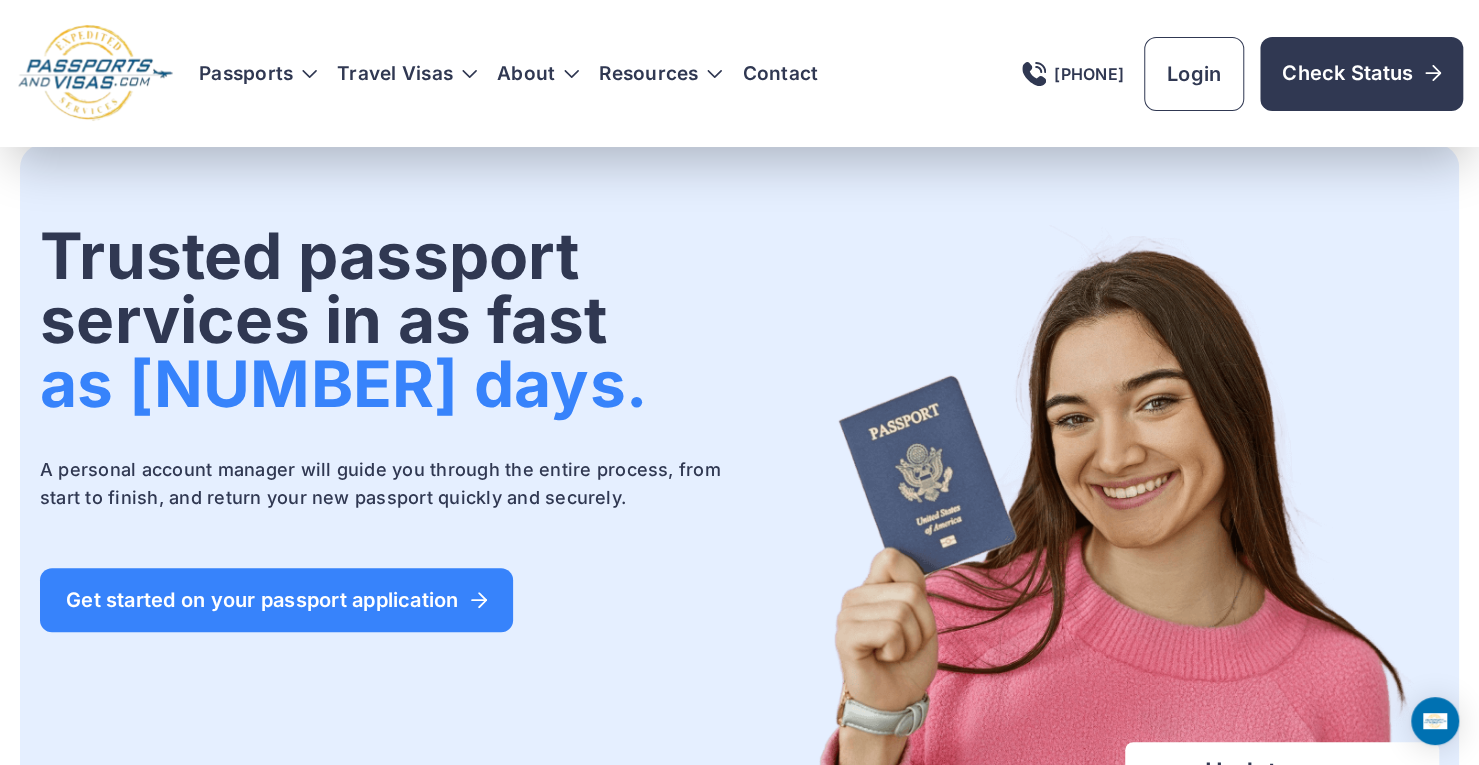 scroll, scrollTop: 0, scrollLeft: 0, axis: both 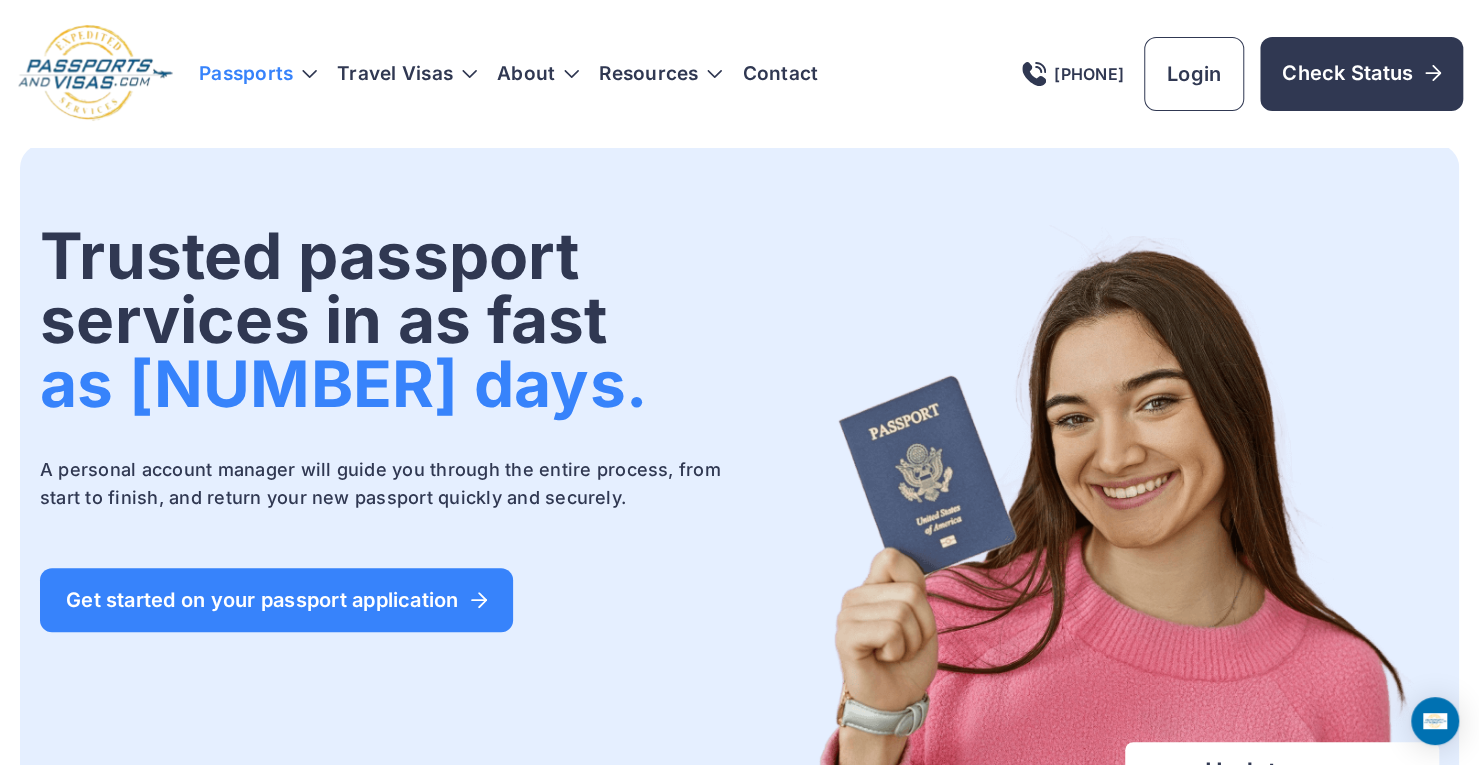 click on "[PASSPORTS]" at bounding box center (258, 74) 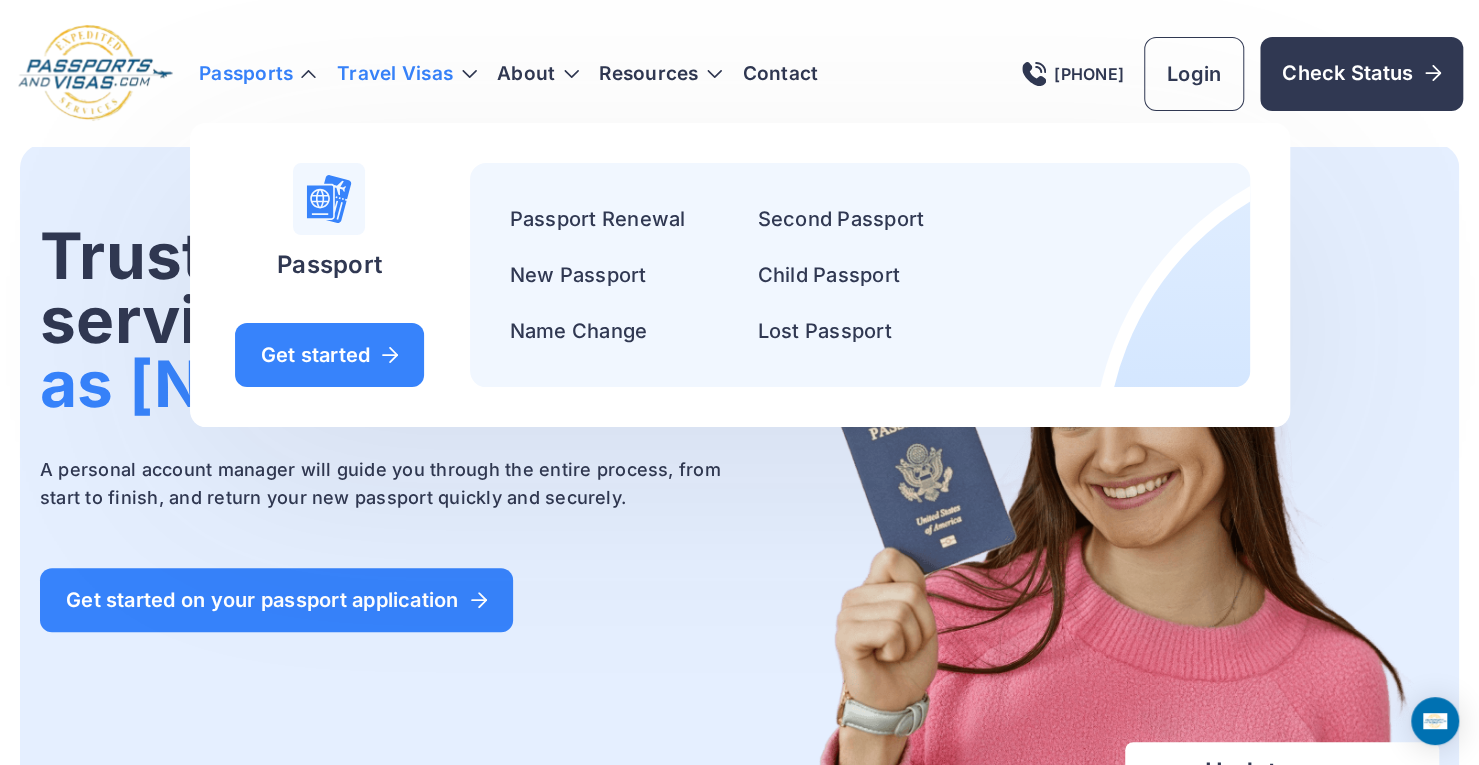 click on "Travel Visas" at bounding box center (407, 74) 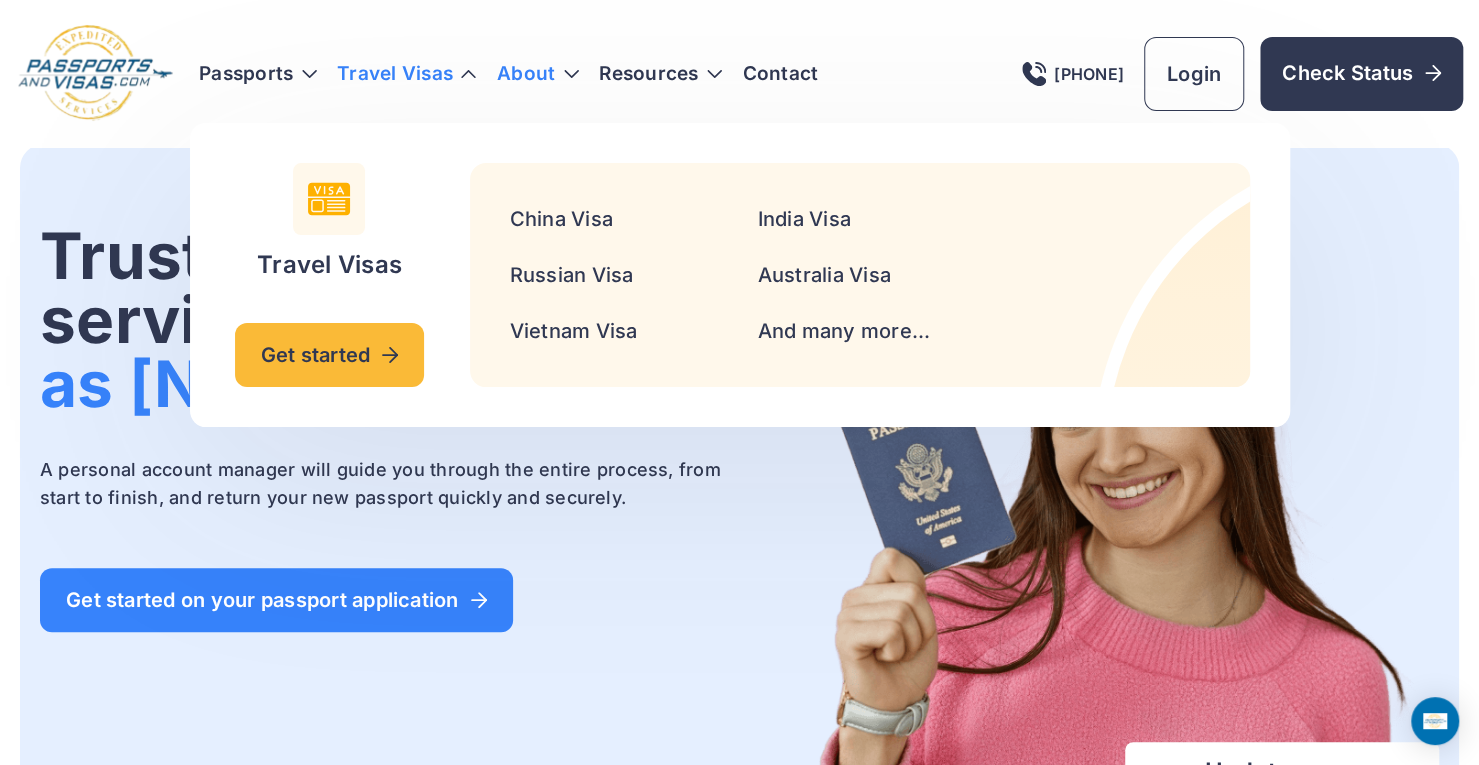 click on "About" at bounding box center (526, 74) 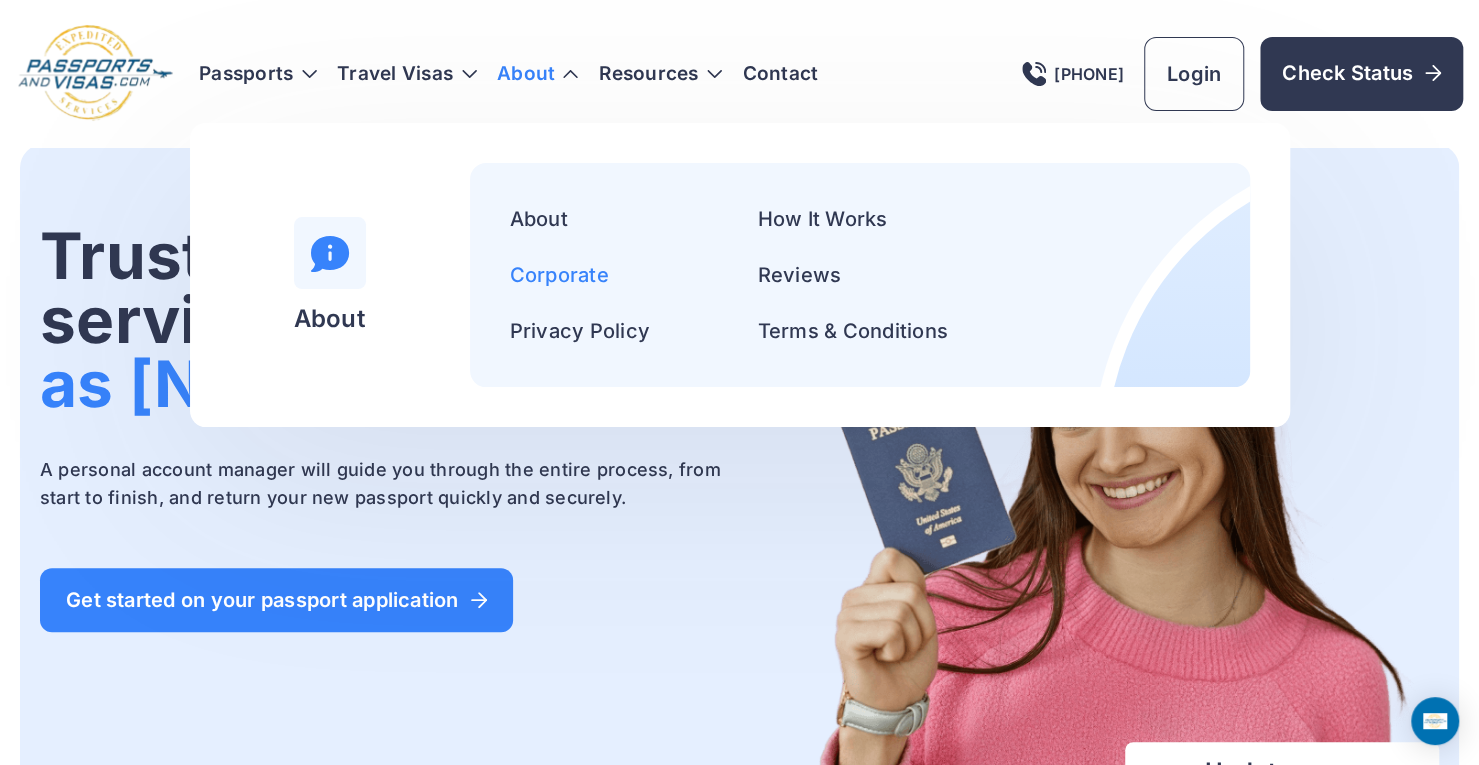 click on "Corporate" at bounding box center (559, 275) 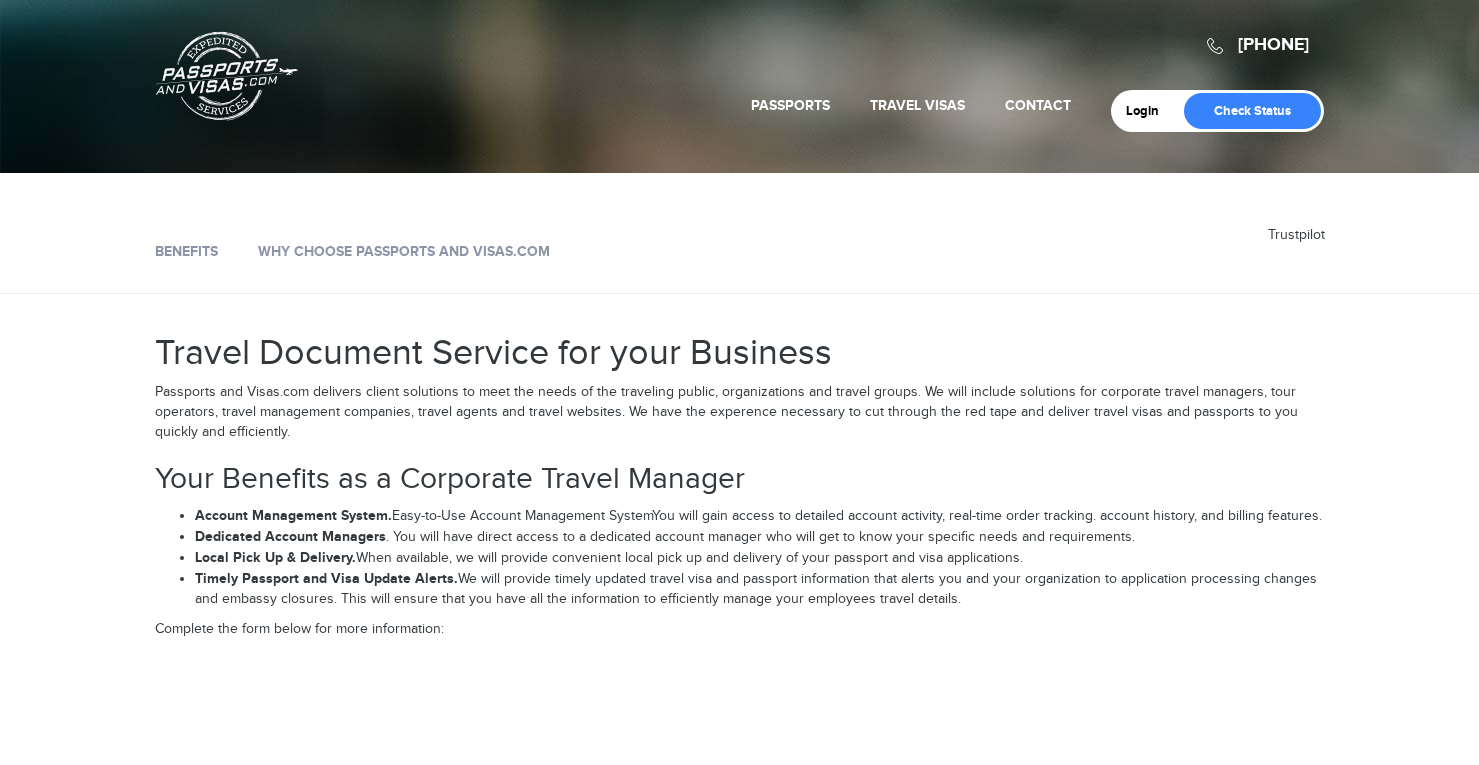 scroll, scrollTop: 0, scrollLeft: 0, axis: both 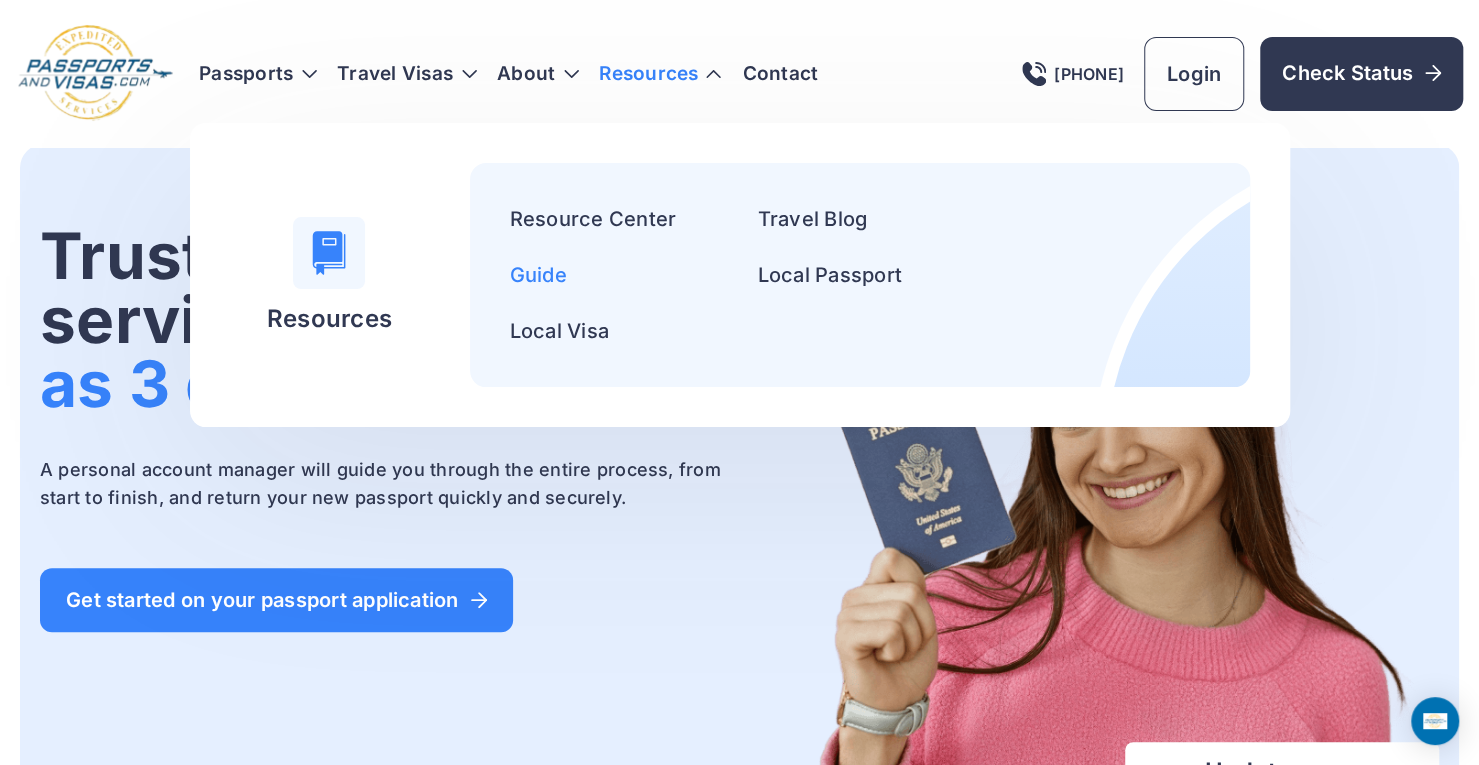 click on "Guide" at bounding box center (538, 275) 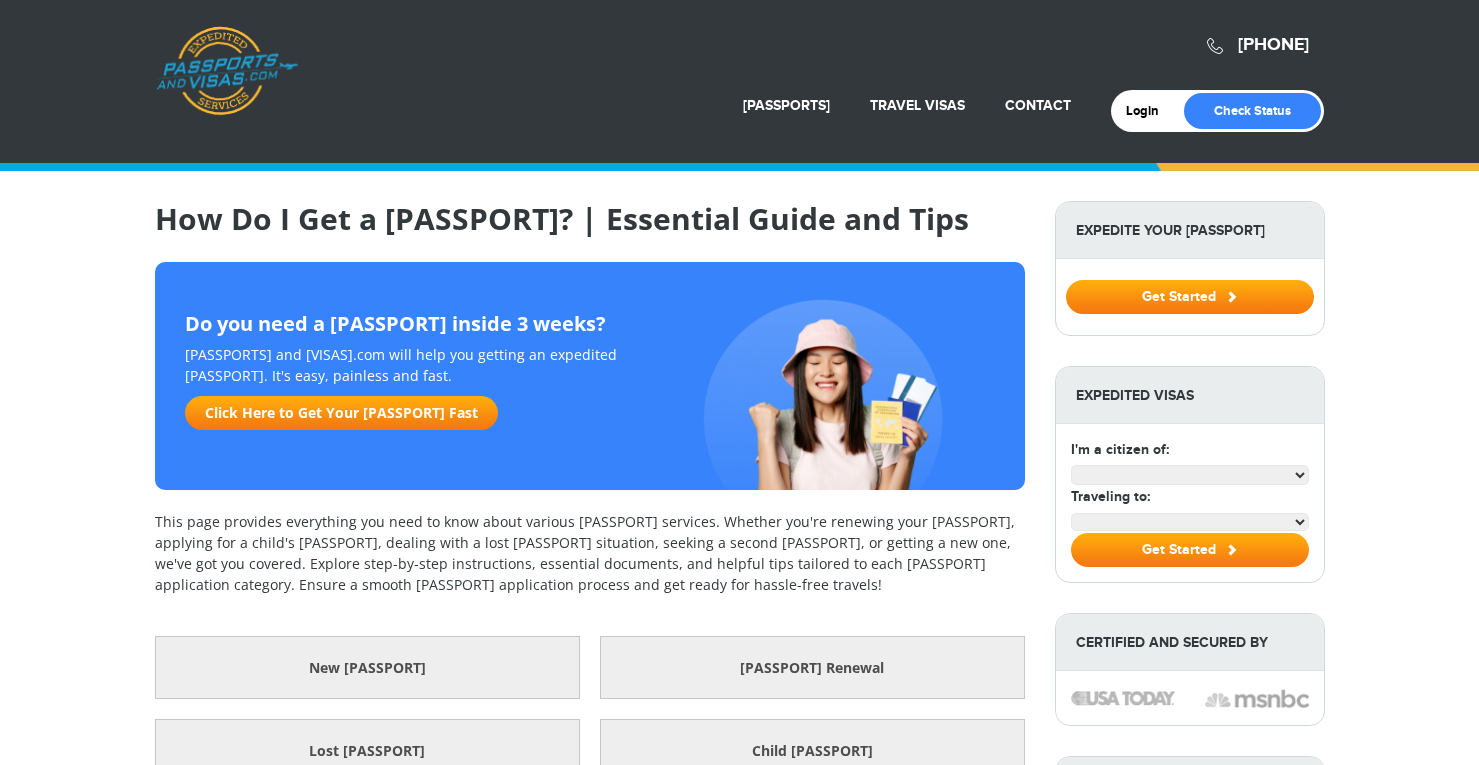 scroll, scrollTop: 0, scrollLeft: 0, axis: both 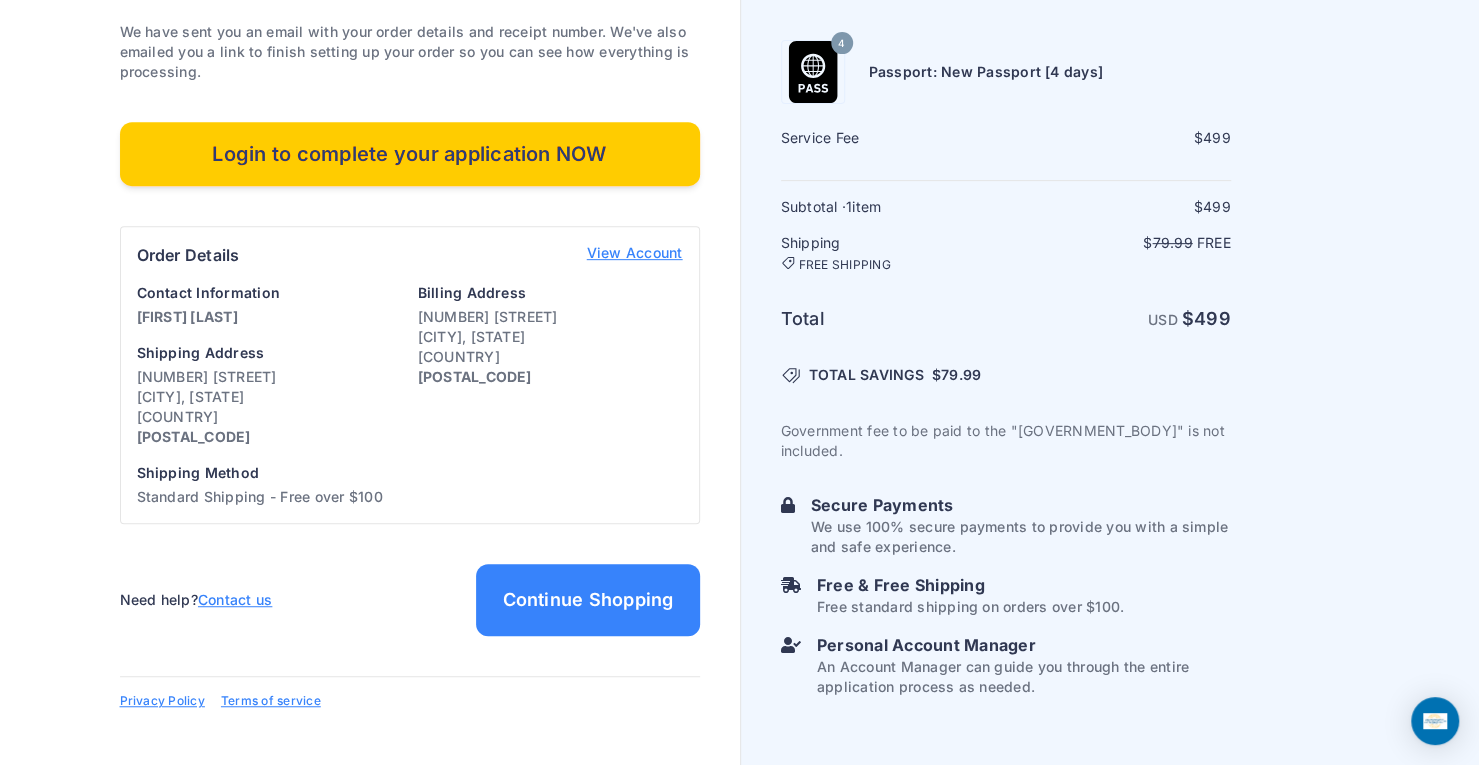 click on "Login to complete your application NOW" at bounding box center [410, 154] 